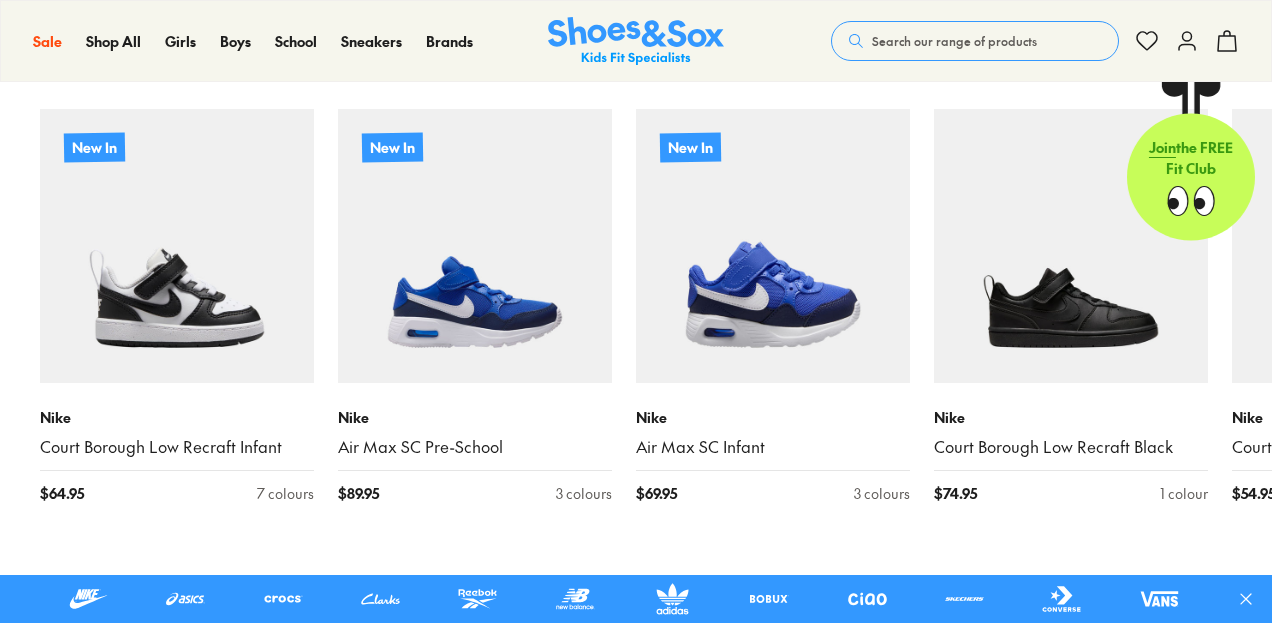 scroll, scrollTop: 600, scrollLeft: 0, axis: vertical 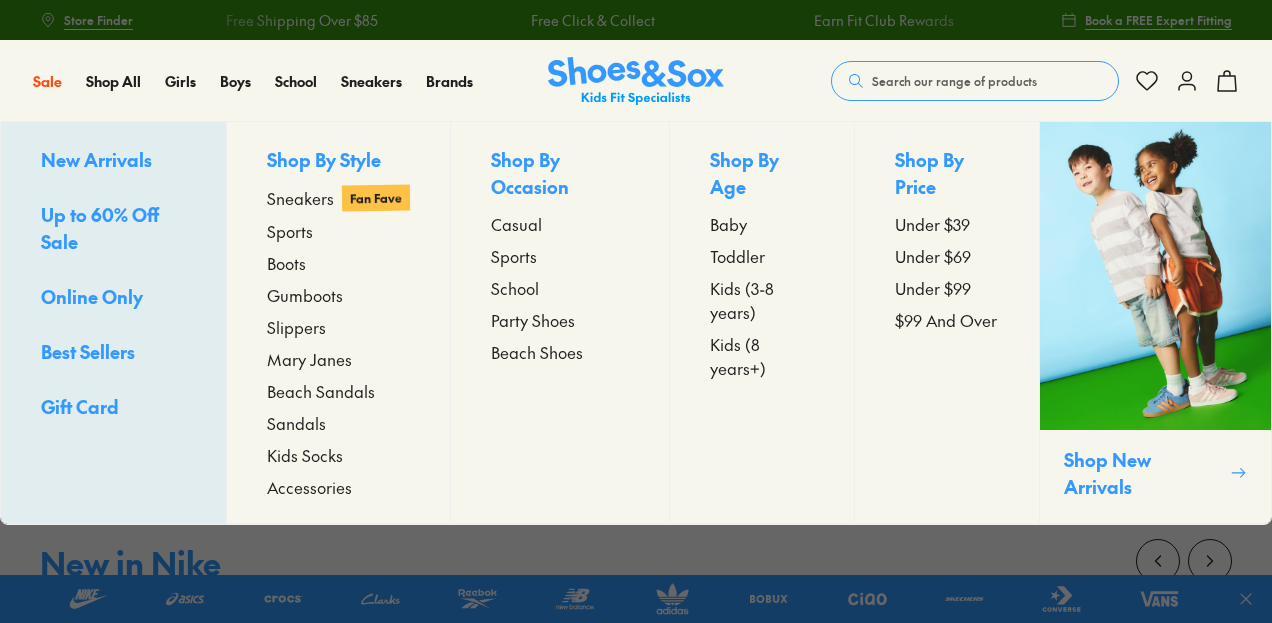 click on "Up to 60% Off Sale" at bounding box center (100, 228) 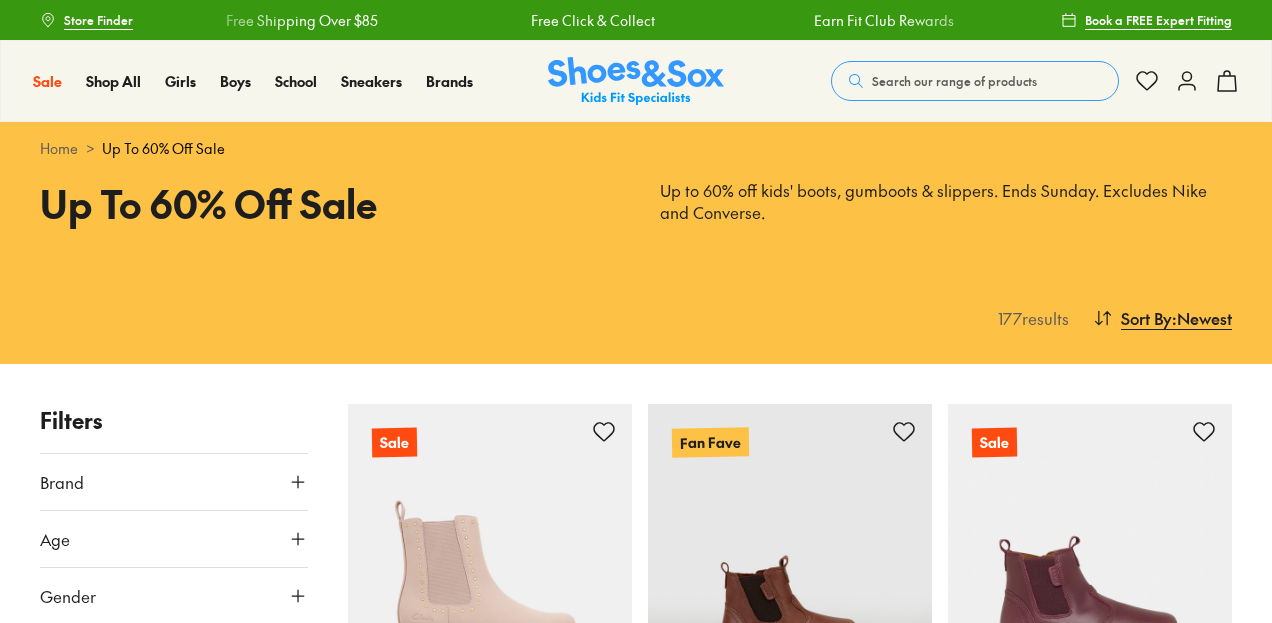 scroll, scrollTop: 0, scrollLeft: 0, axis: both 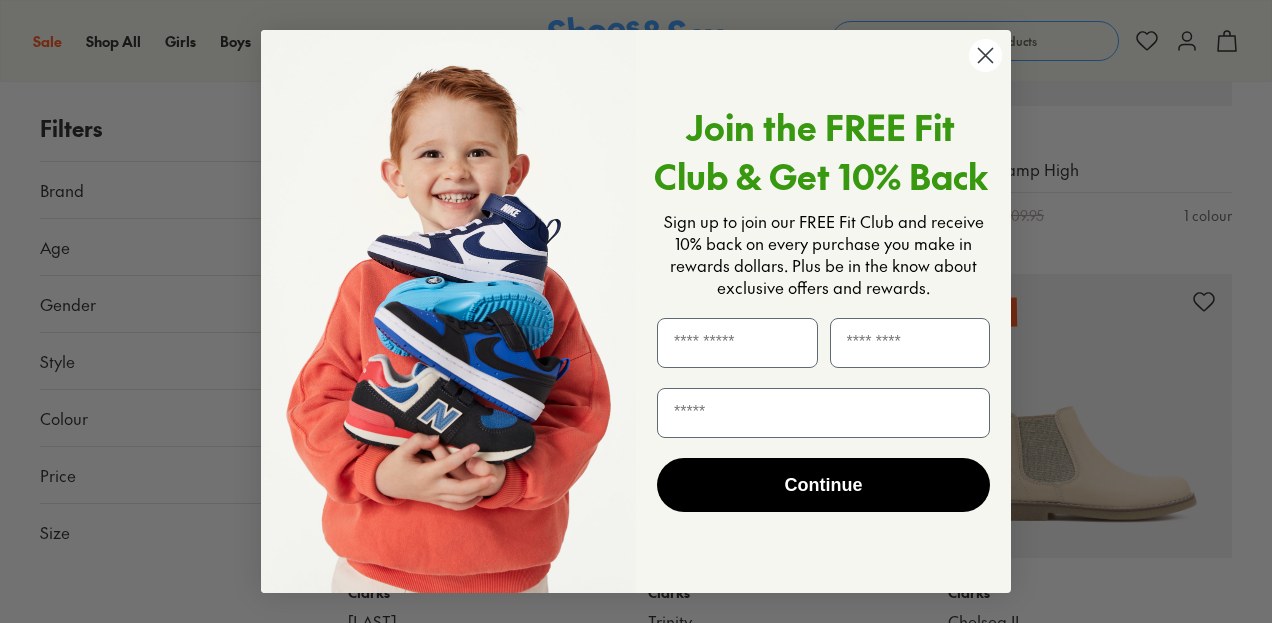 click 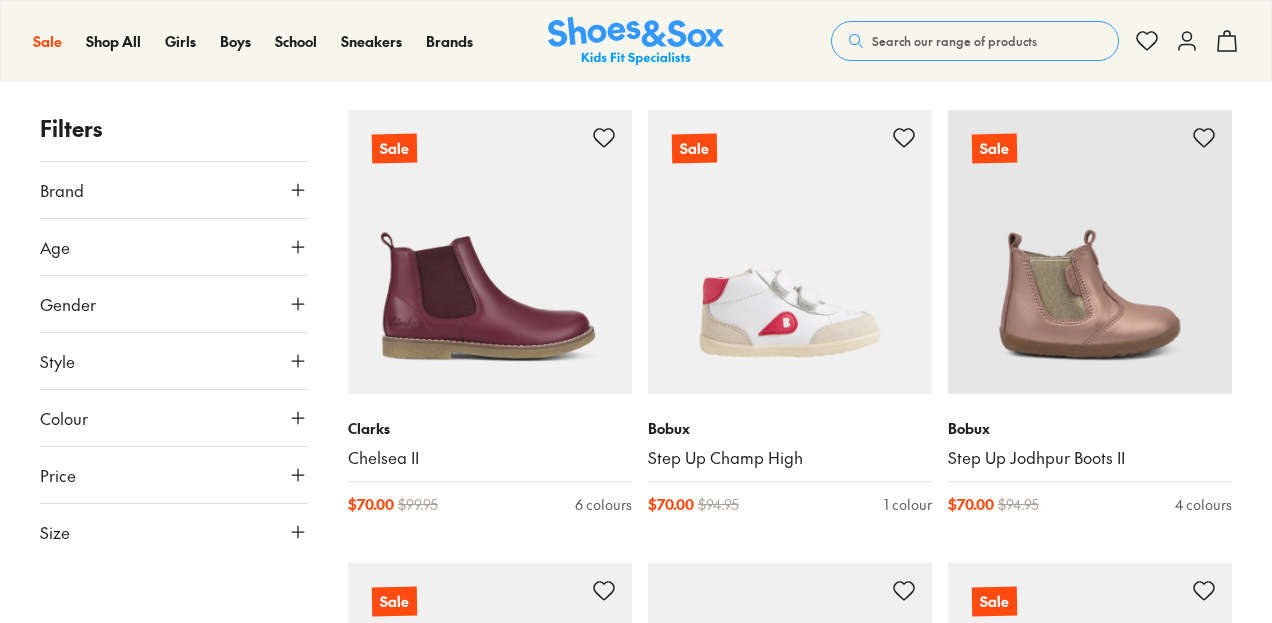 scroll, scrollTop: 4200, scrollLeft: 0, axis: vertical 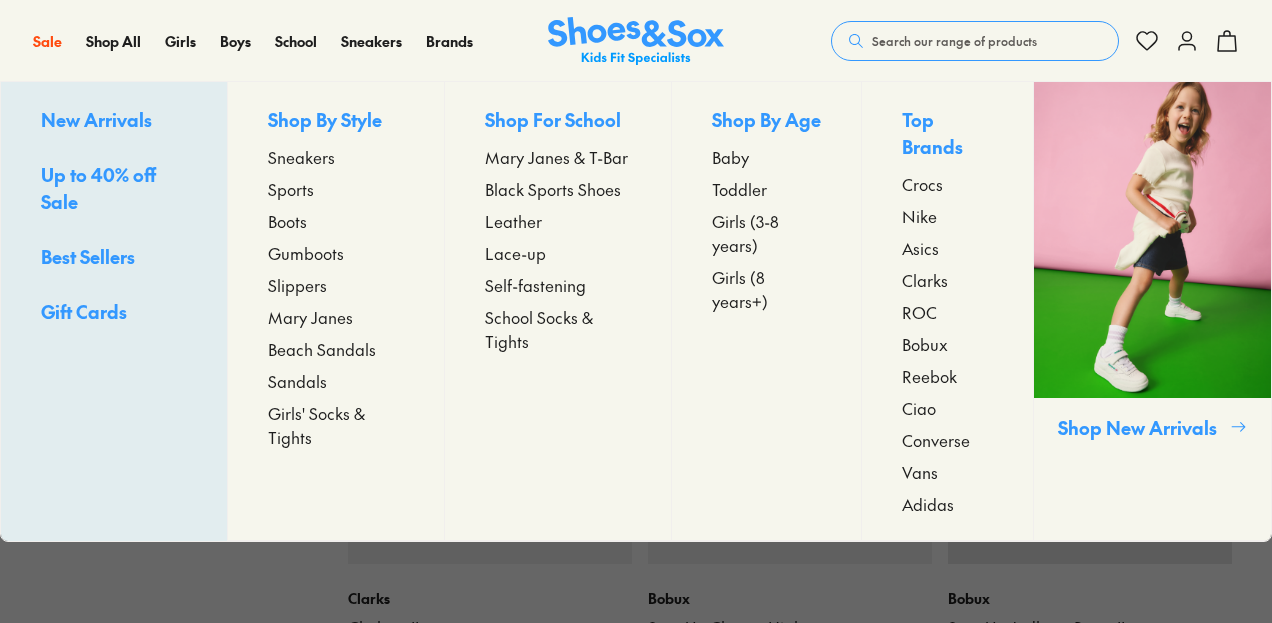 click on "Mary Janes" at bounding box center (310, 317) 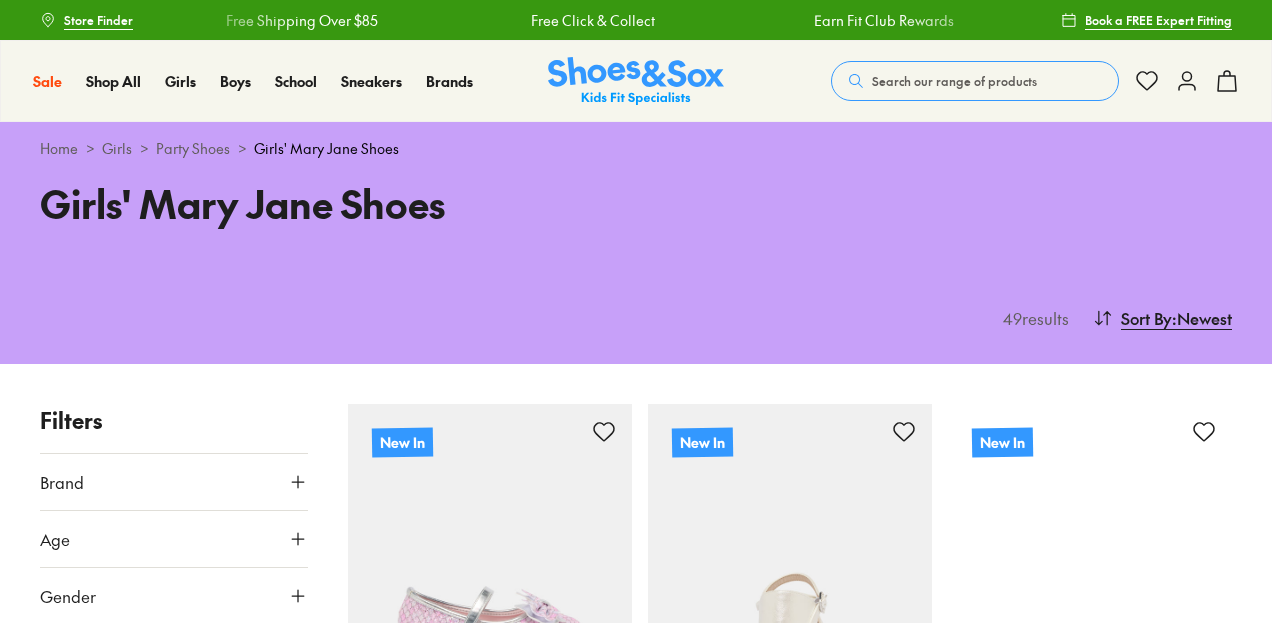 scroll, scrollTop: 300, scrollLeft: 0, axis: vertical 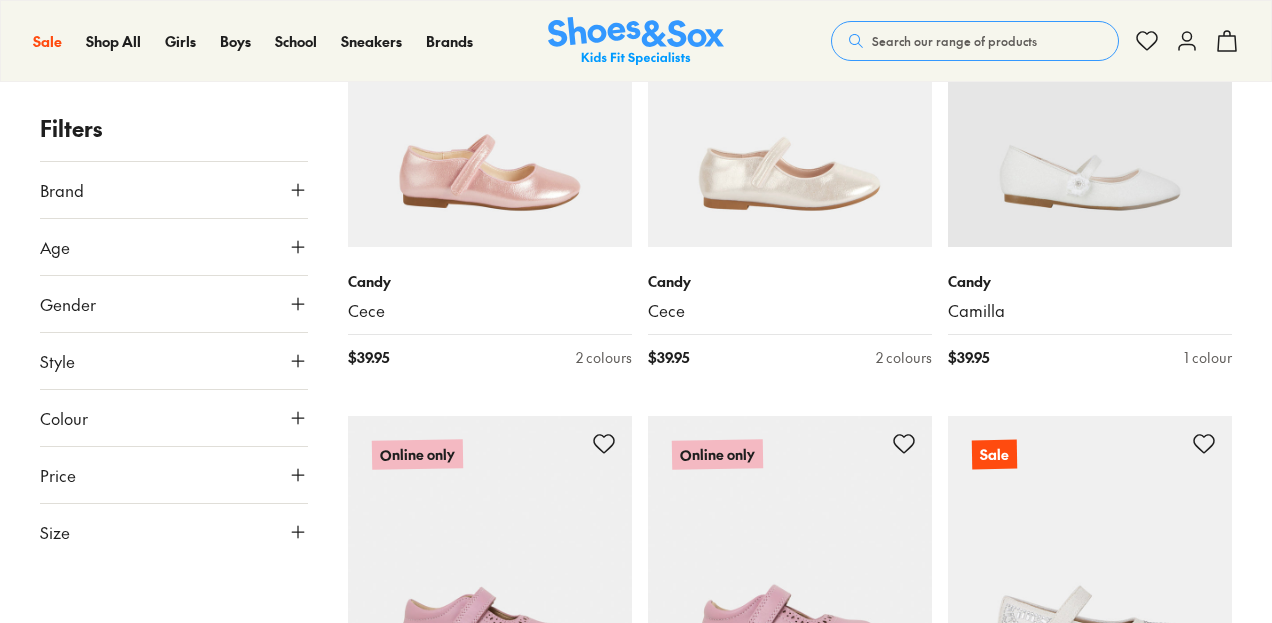 click on "Colour" at bounding box center (174, 418) 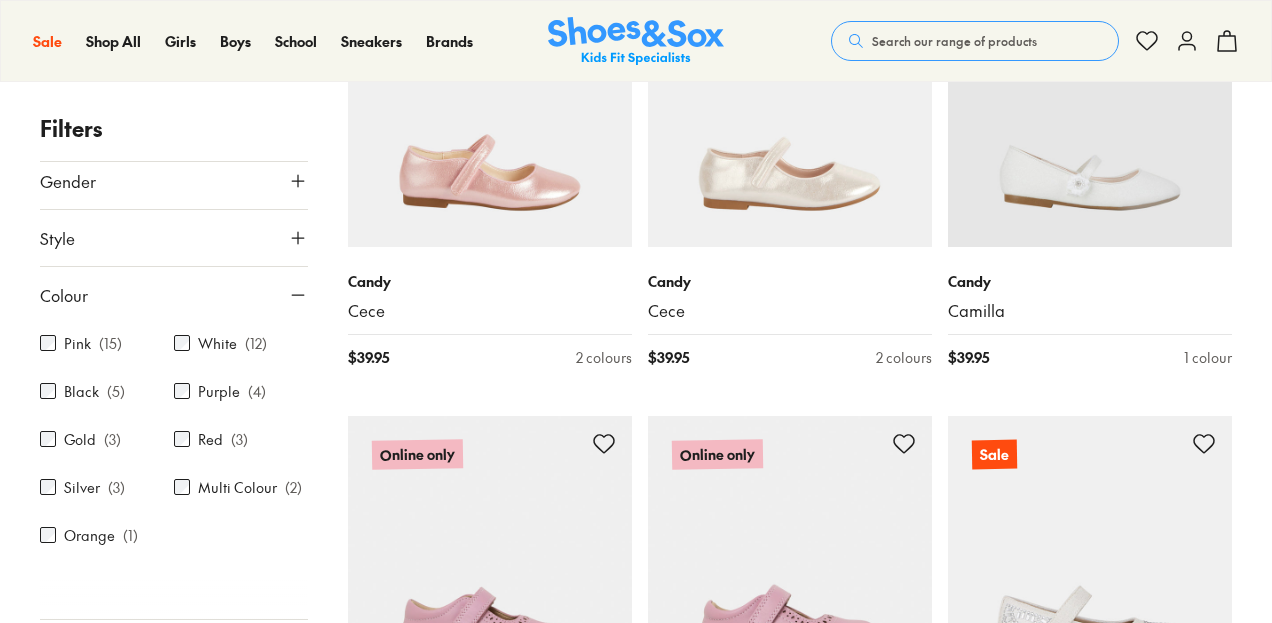 scroll, scrollTop: 222, scrollLeft: 0, axis: vertical 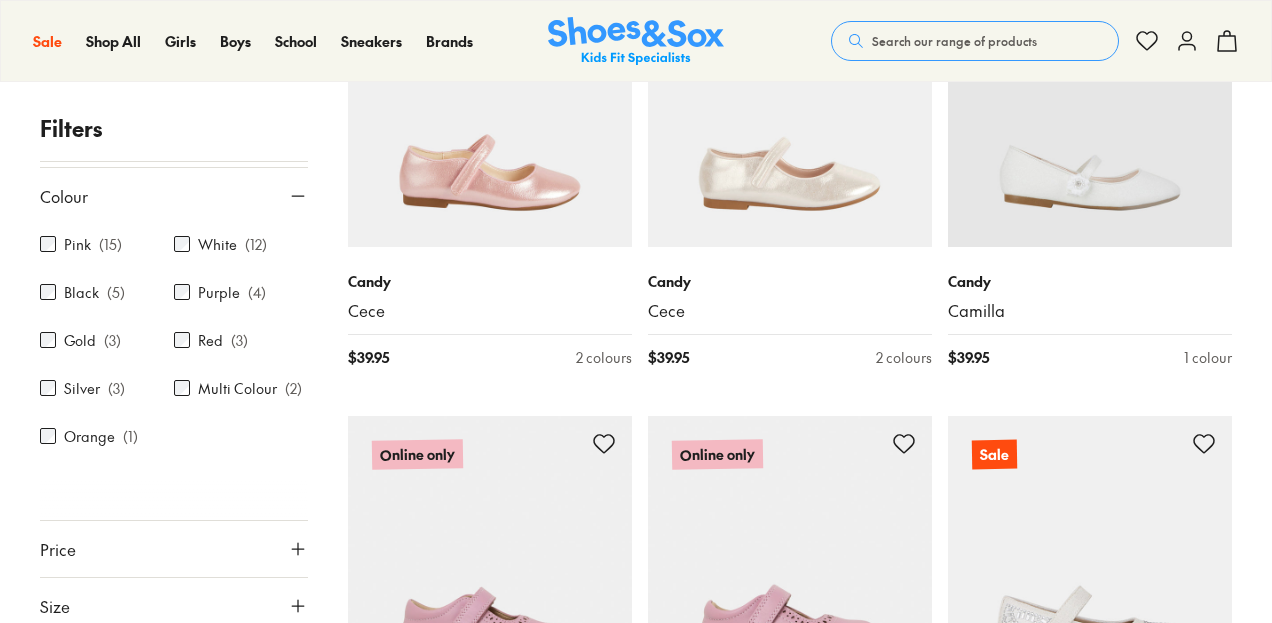 click on "White" at bounding box center [217, 244] 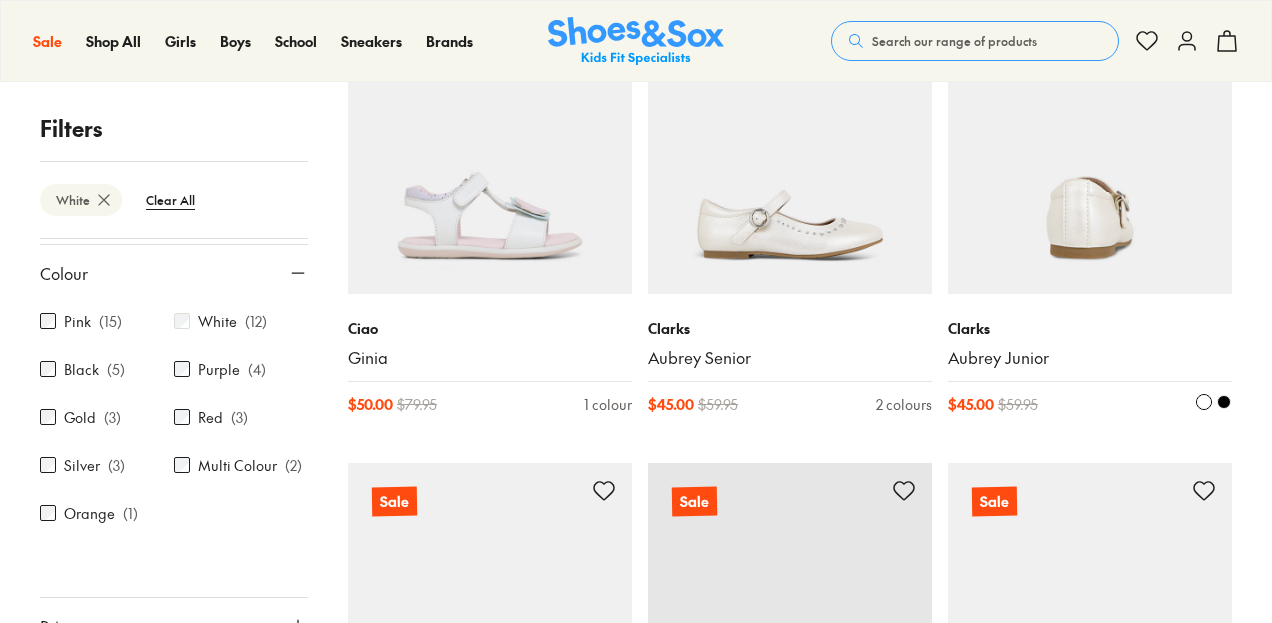 scroll, scrollTop: 1700, scrollLeft: 0, axis: vertical 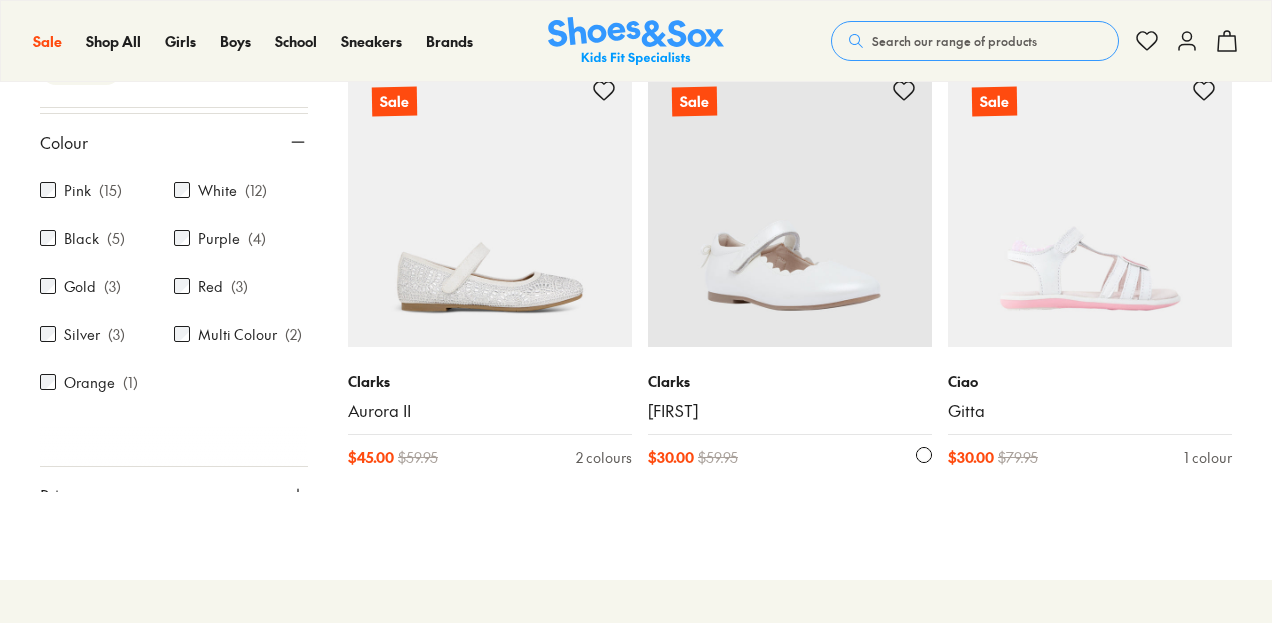 click at bounding box center (790, 205) 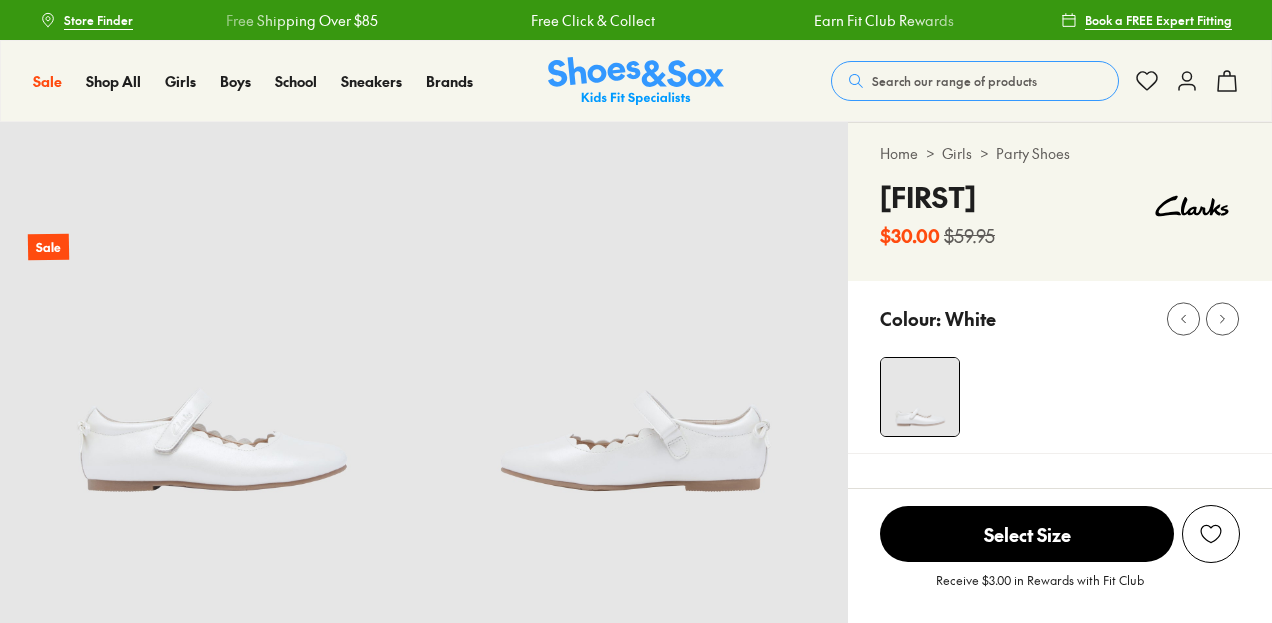 scroll, scrollTop: 0, scrollLeft: 0, axis: both 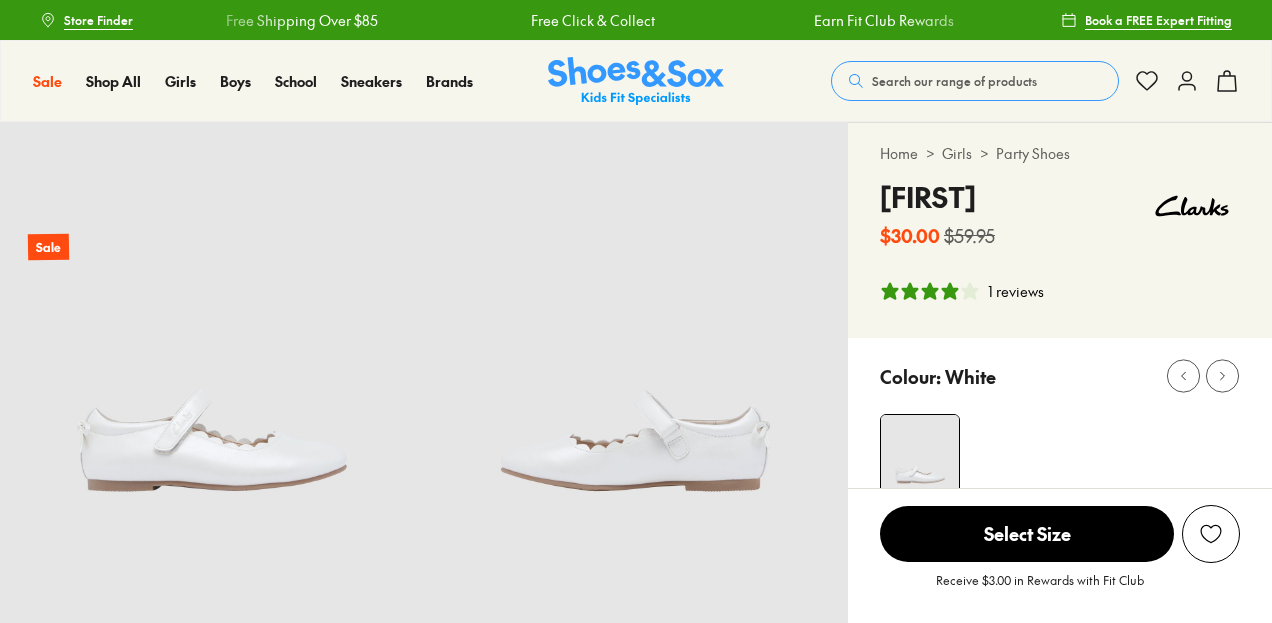select on "*" 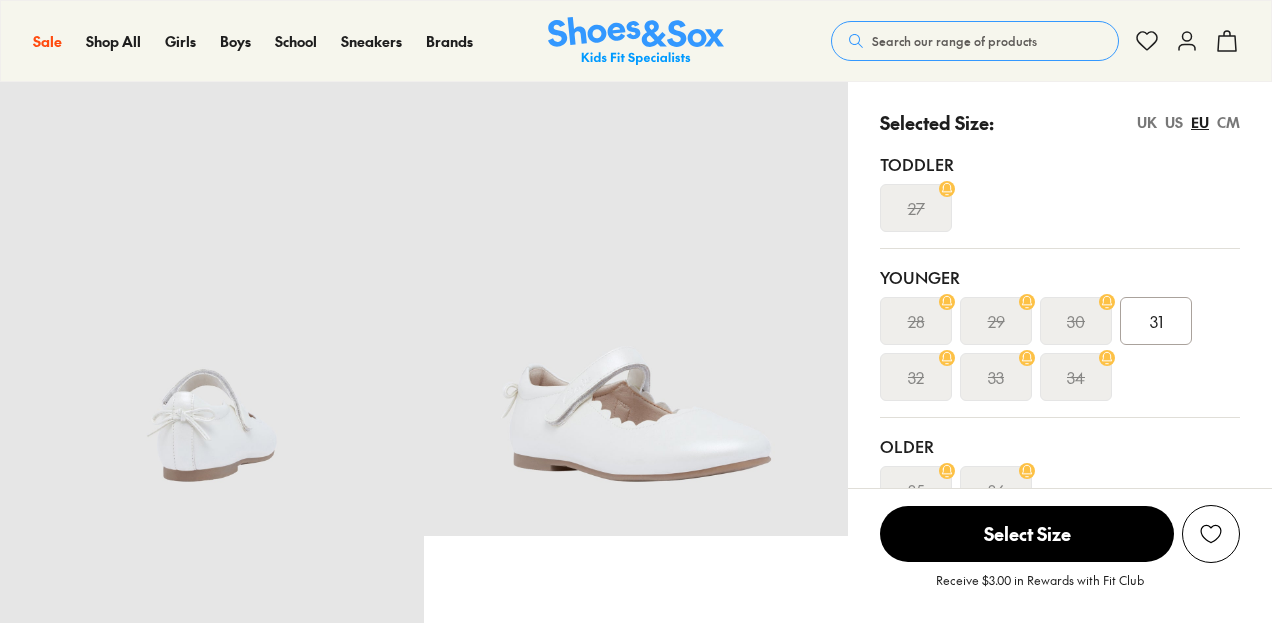 scroll, scrollTop: 500, scrollLeft: 0, axis: vertical 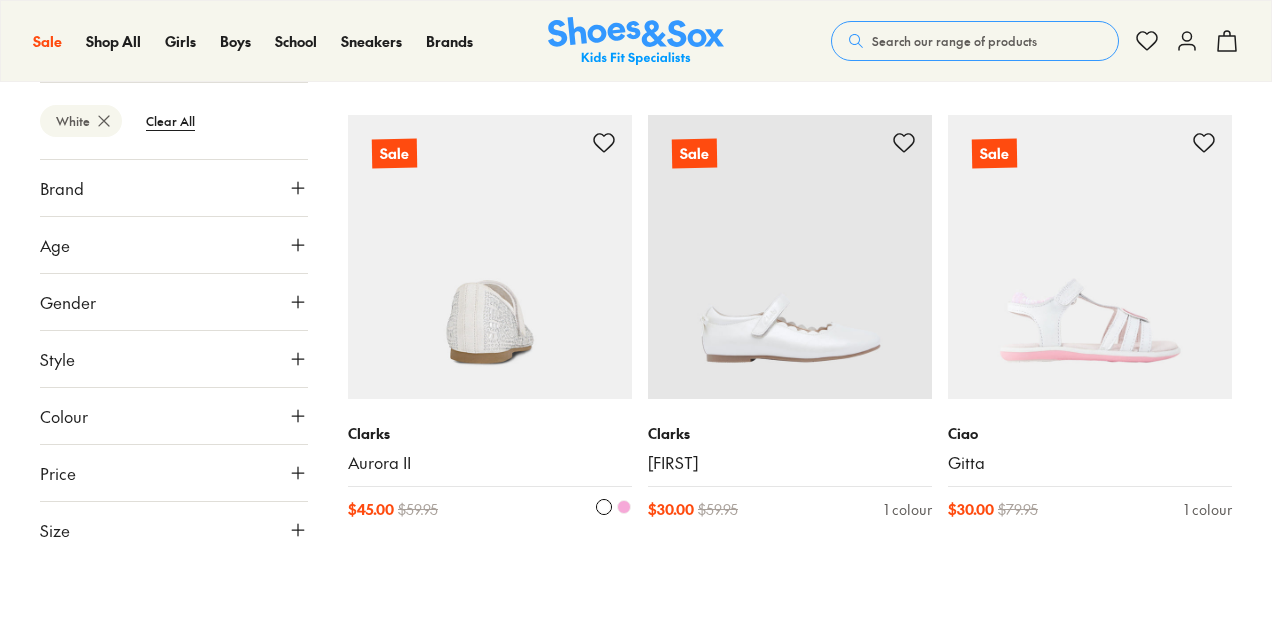 click at bounding box center [490, 257] 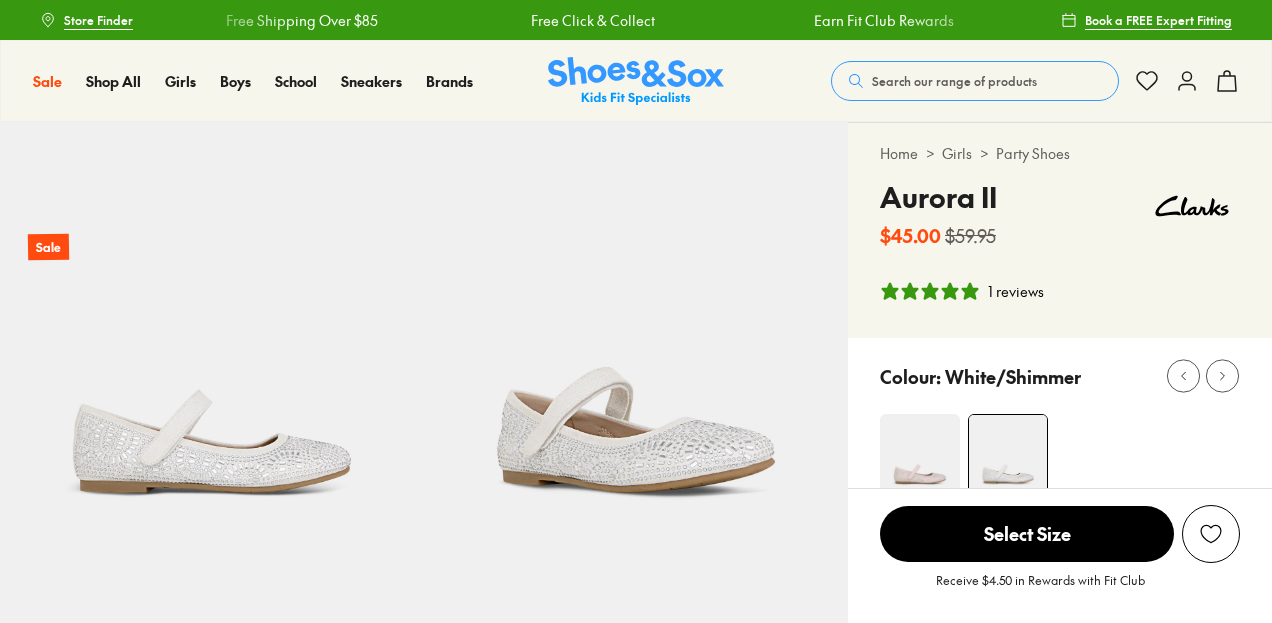 scroll, scrollTop: 0, scrollLeft: 0, axis: both 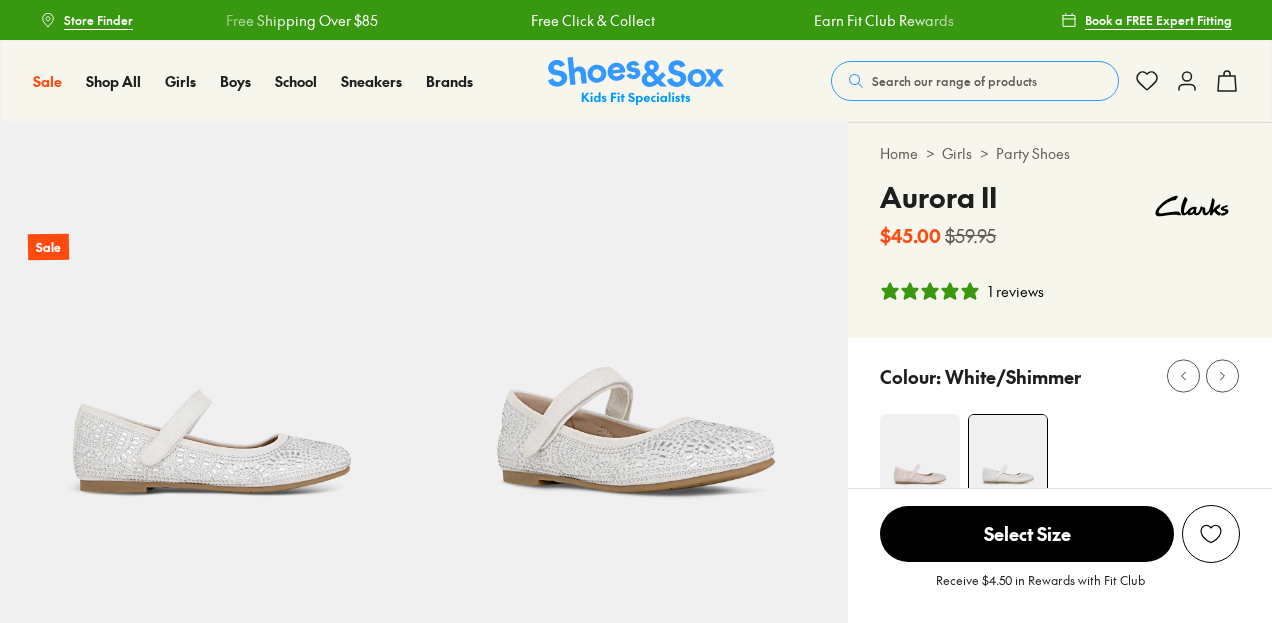 select on "*" 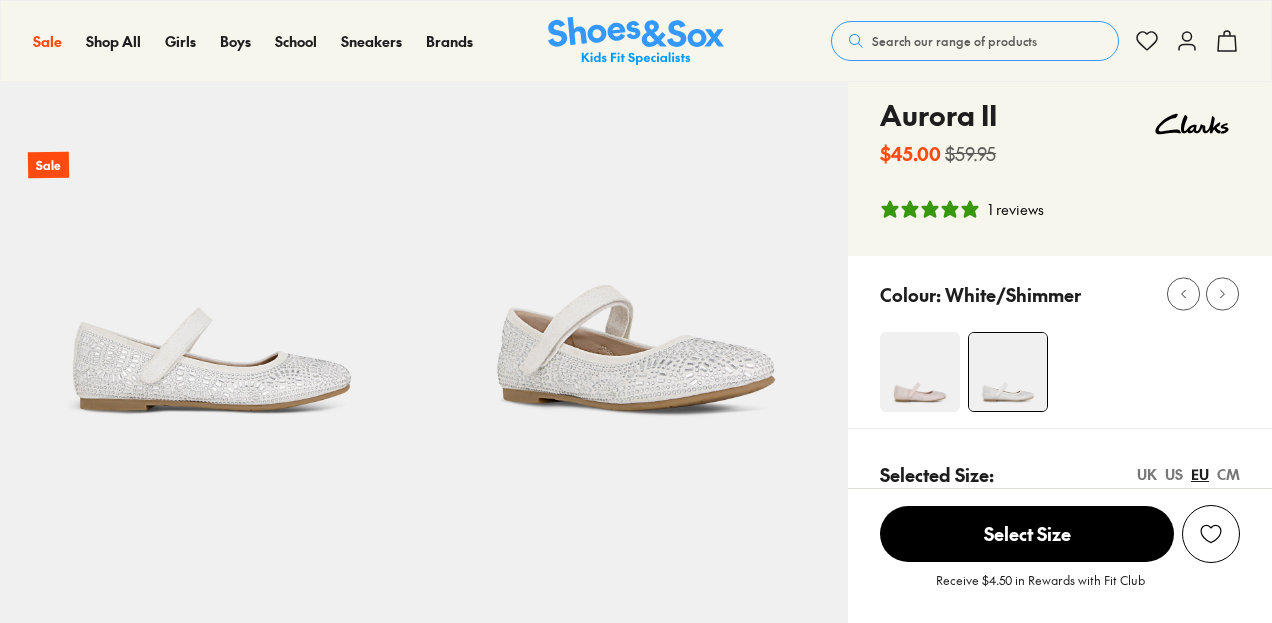 scroll, scrollTop: 300, scrollLeft: 0, axis: vertical 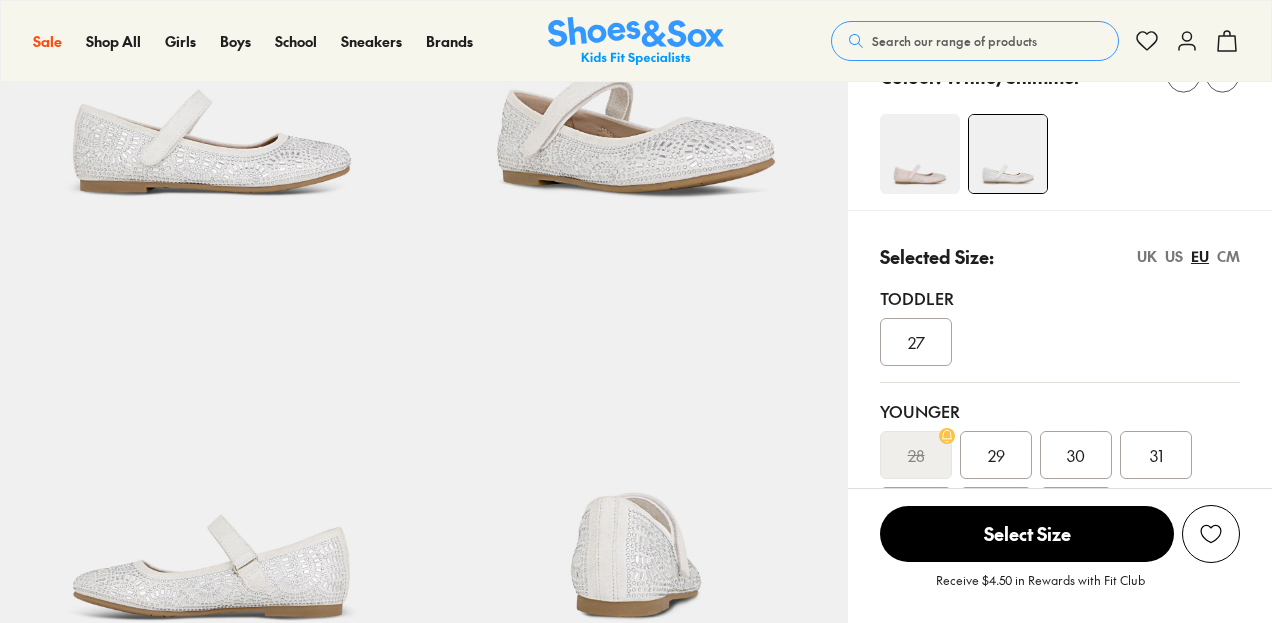 click on "US" at bounding box center (1174, 256) 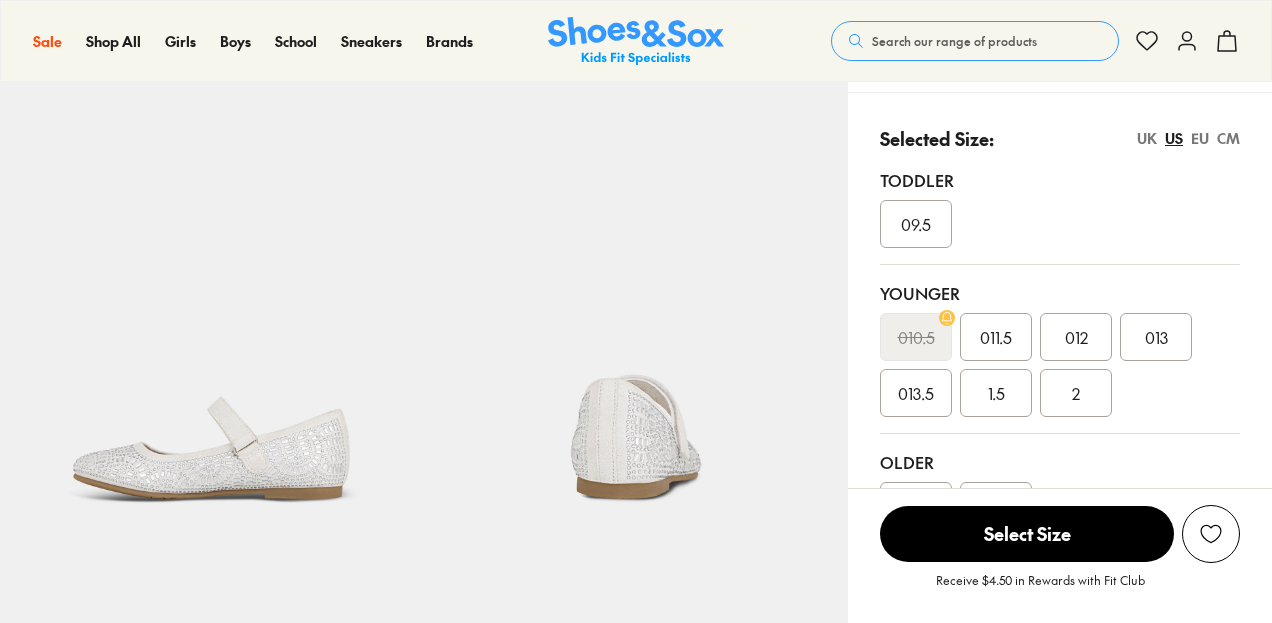 scroll, scrollTop: 400, scrollLeft: 0, axis: vertical 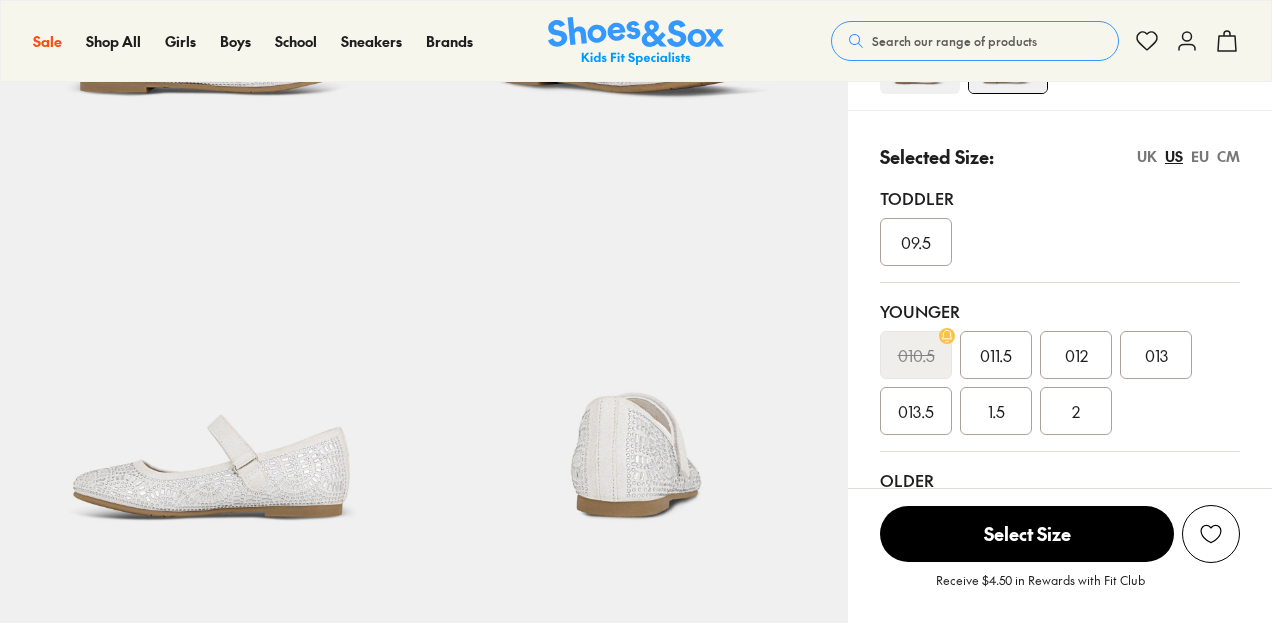 click on "EU" at bounding box center (1200, 156) 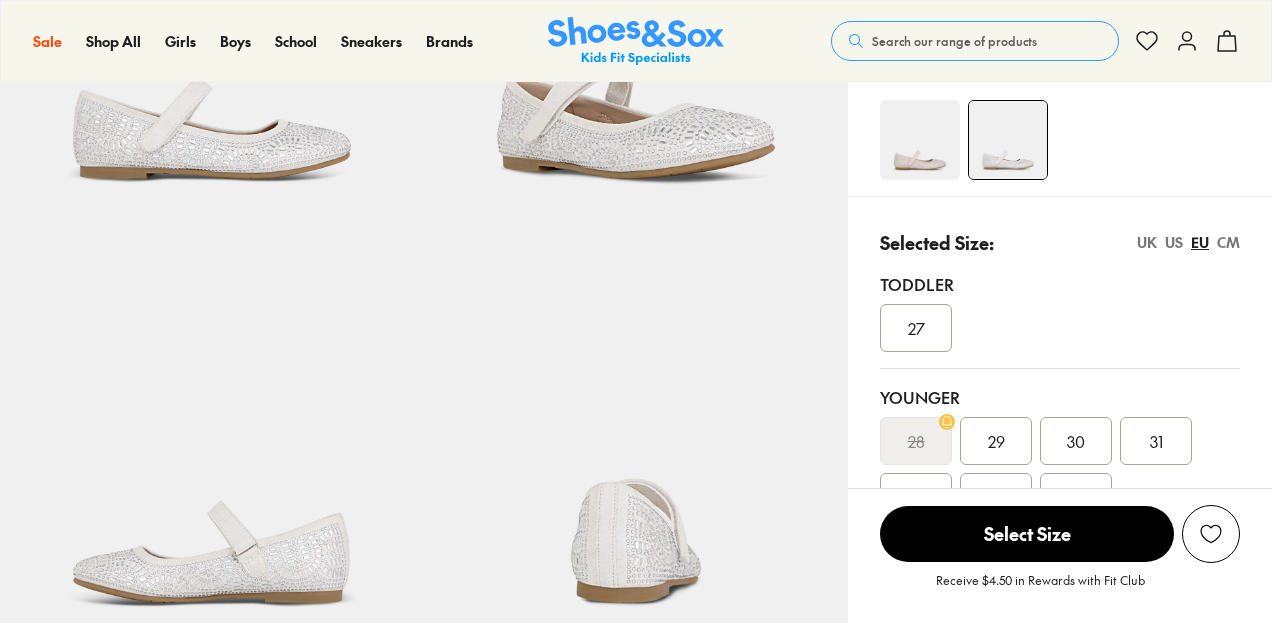 scroll, scrollTop: 200, scrollLeft: 0, axis: vertical 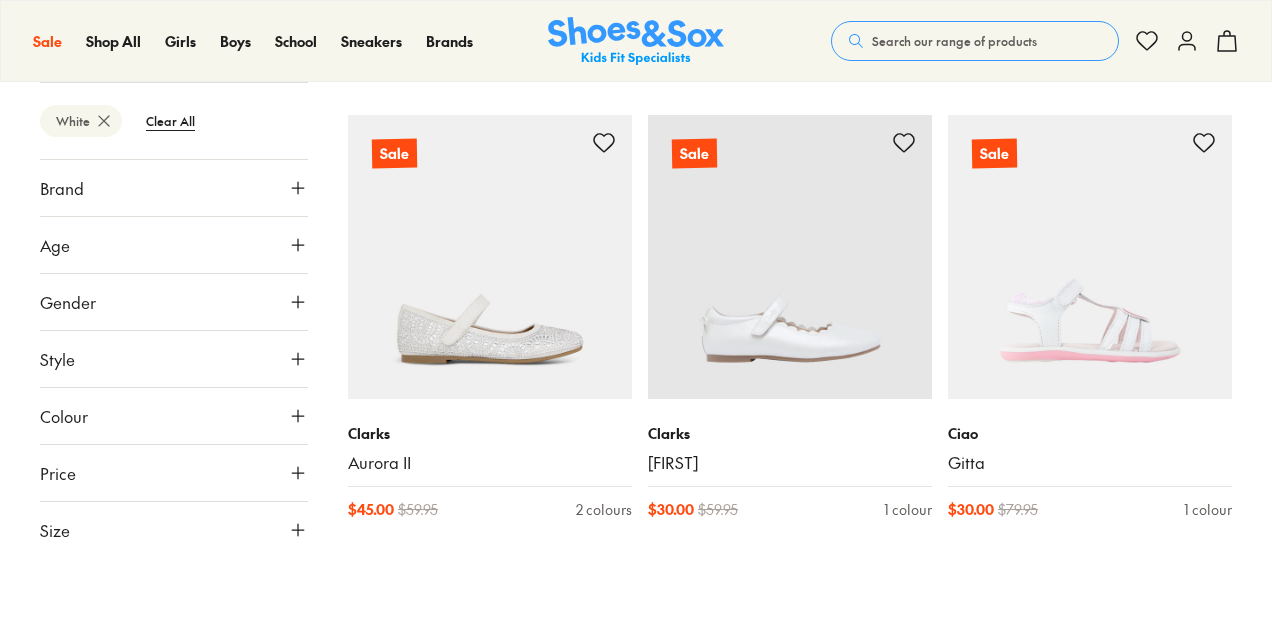 click on "Size" at bounding box center (174, 530) 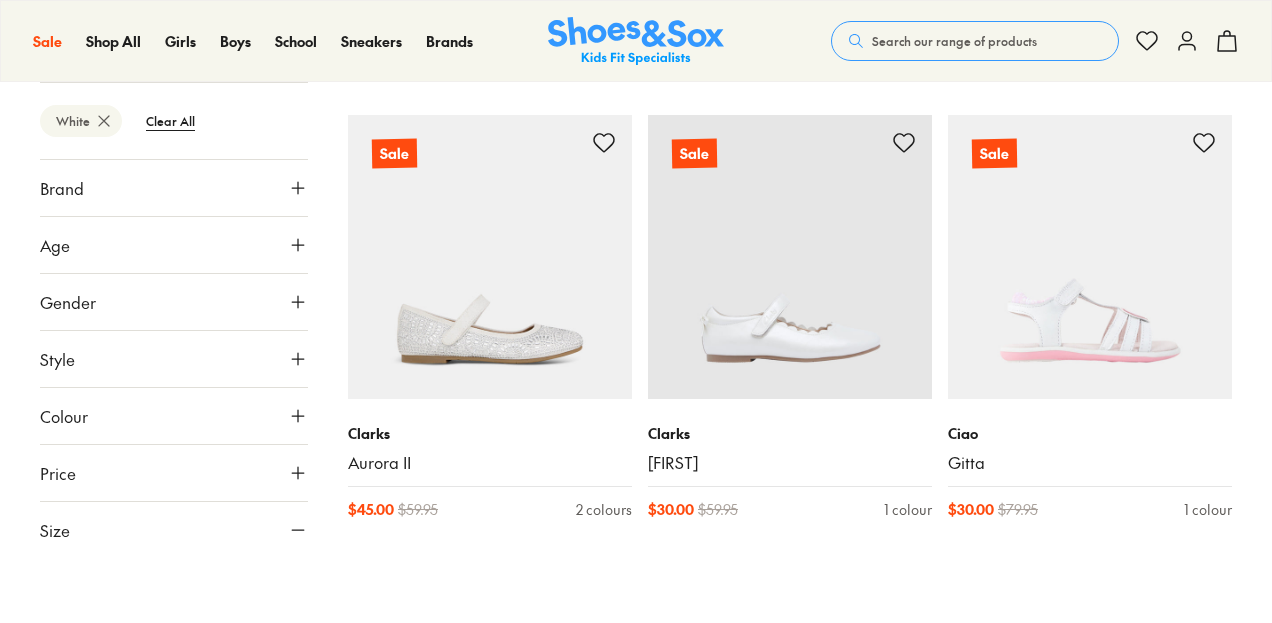 click on "Size" at bounding box center [174, 530] 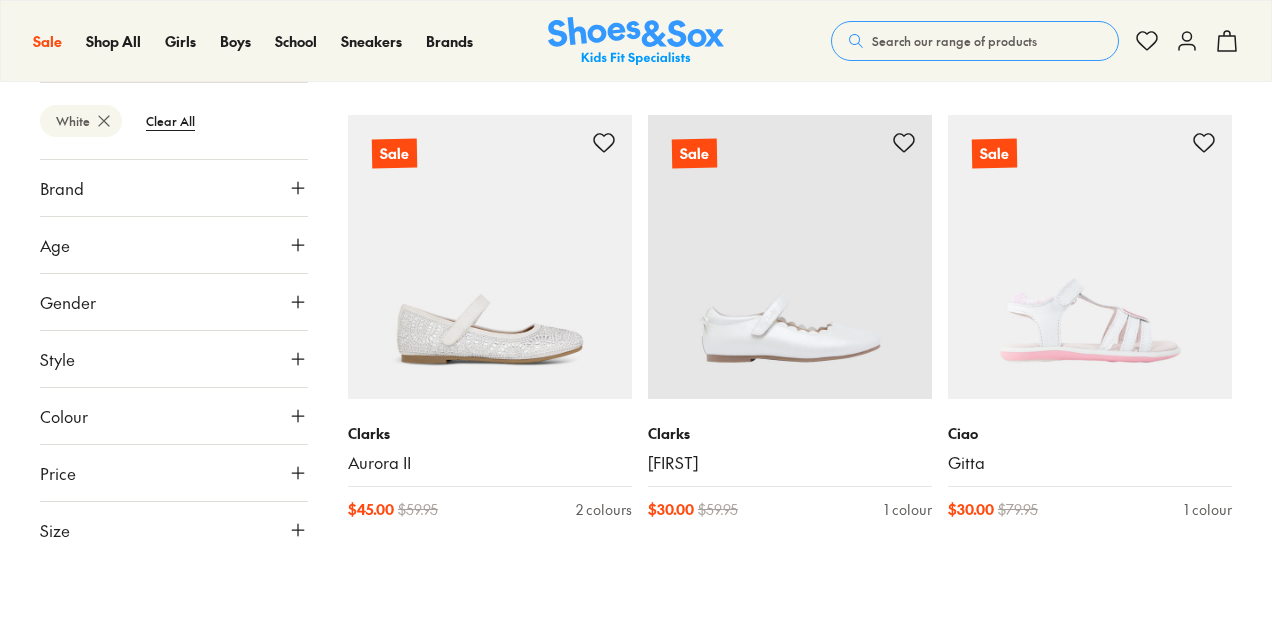 scroll, scrollTop: 2, scrollLeft: 0, axis: vertical 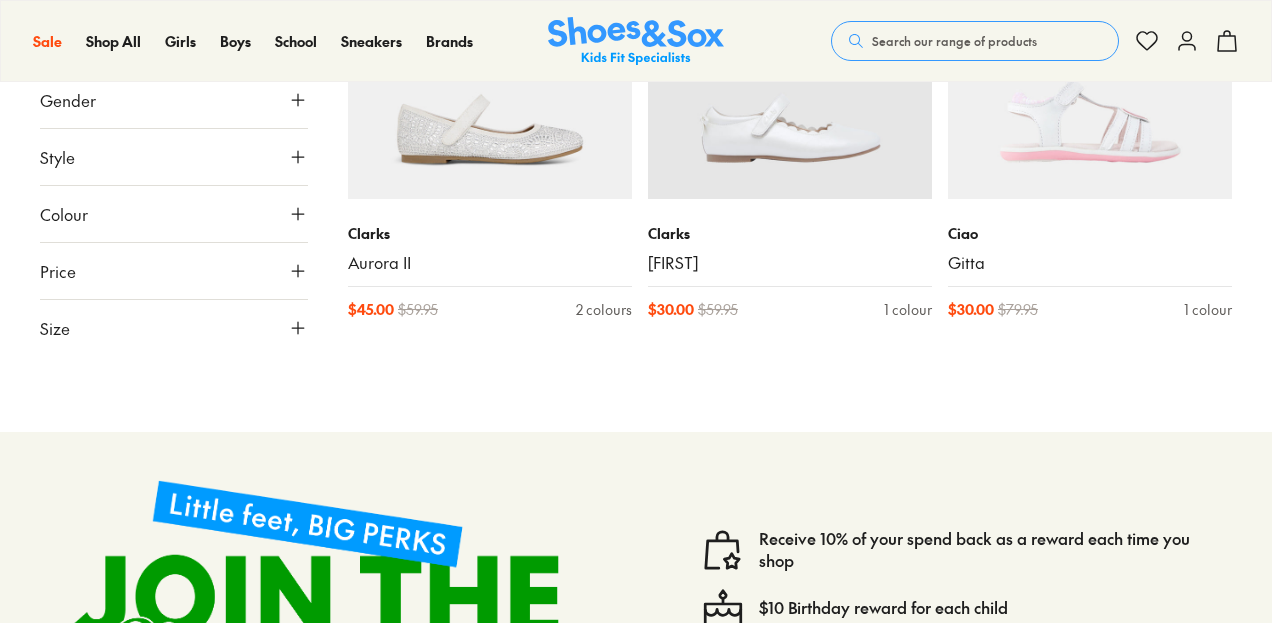 click 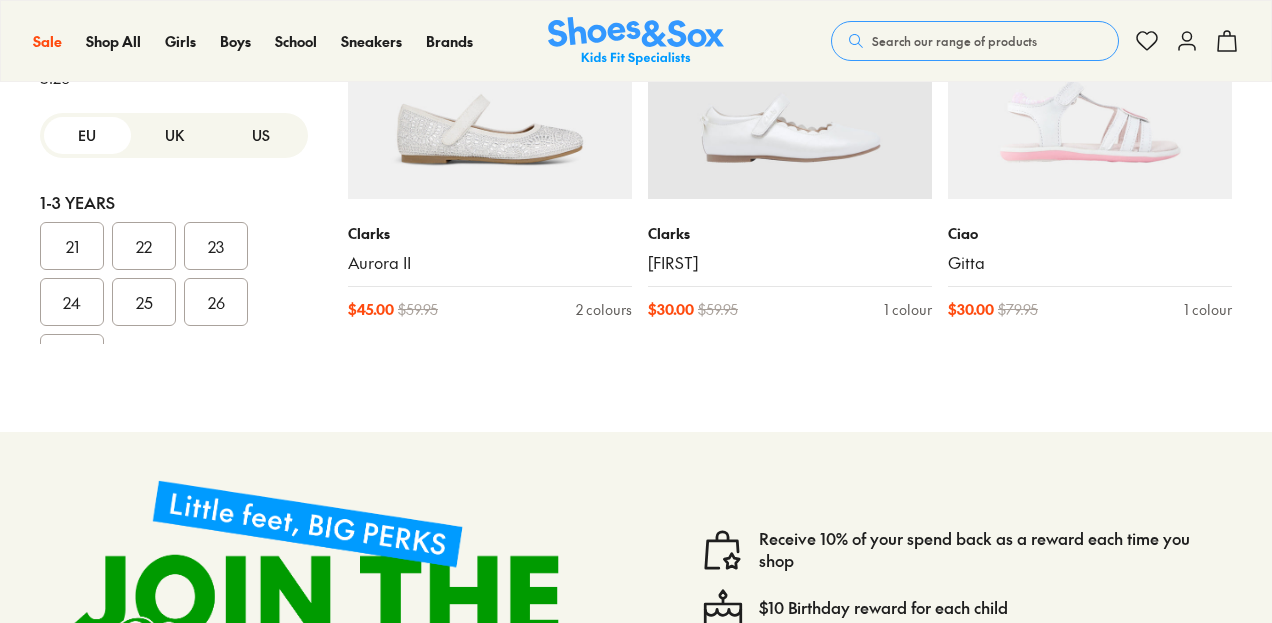 scroll, scrollTop: 186, scrollLeft: 0, axis: vertical 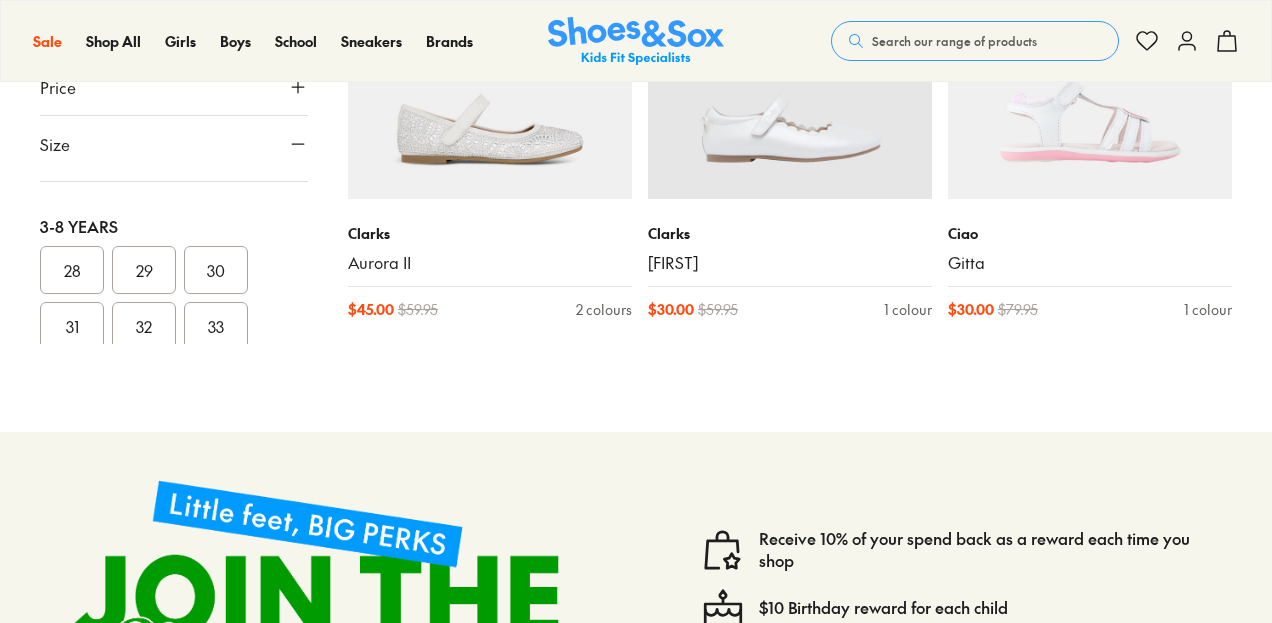 click on "28" at bounding box center [72, 270] 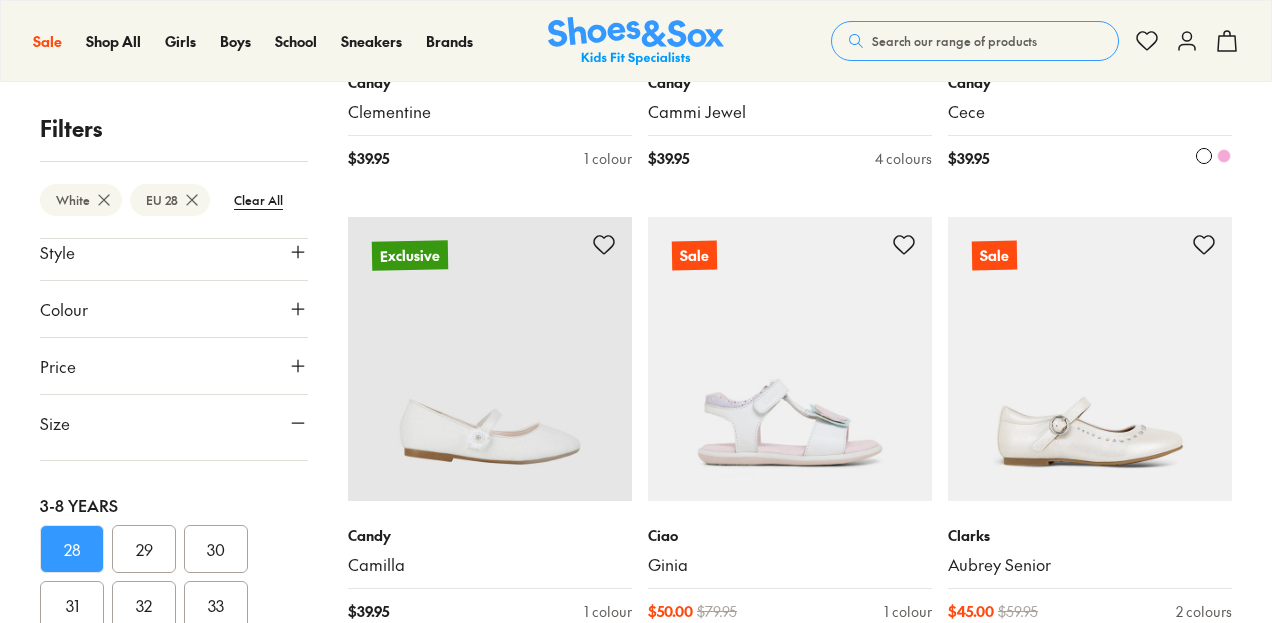 scroll, scrollTop: 664, scrollLeft: 0, axis: vertical 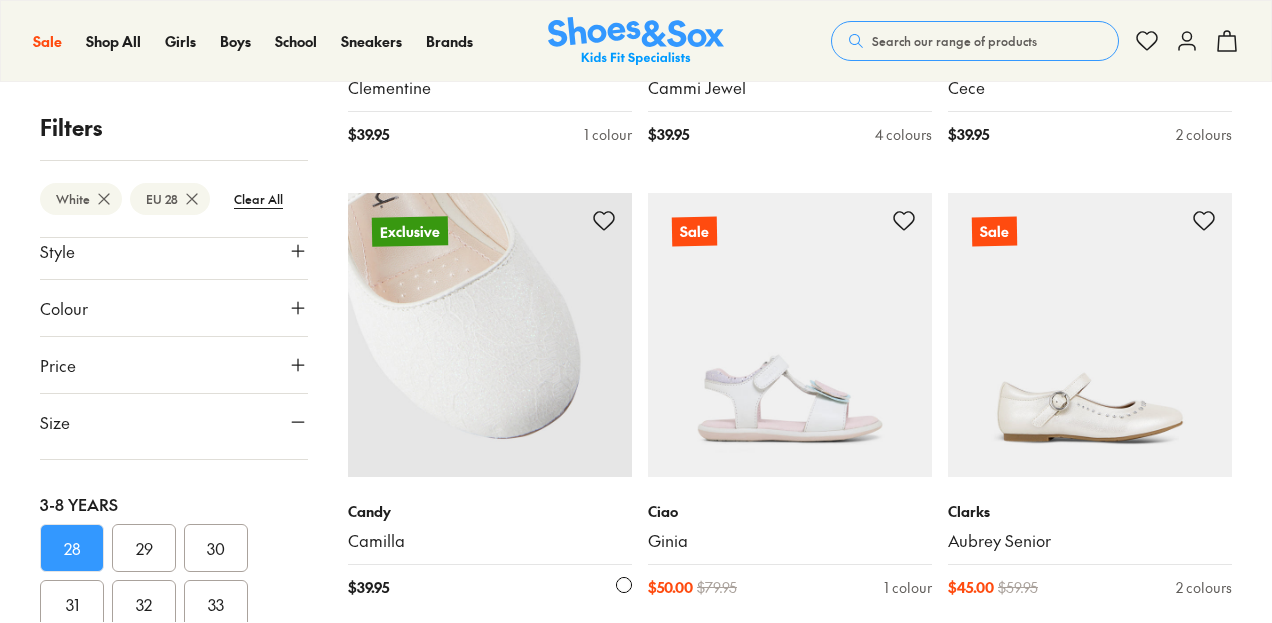 click at bounding box center [490, 335] 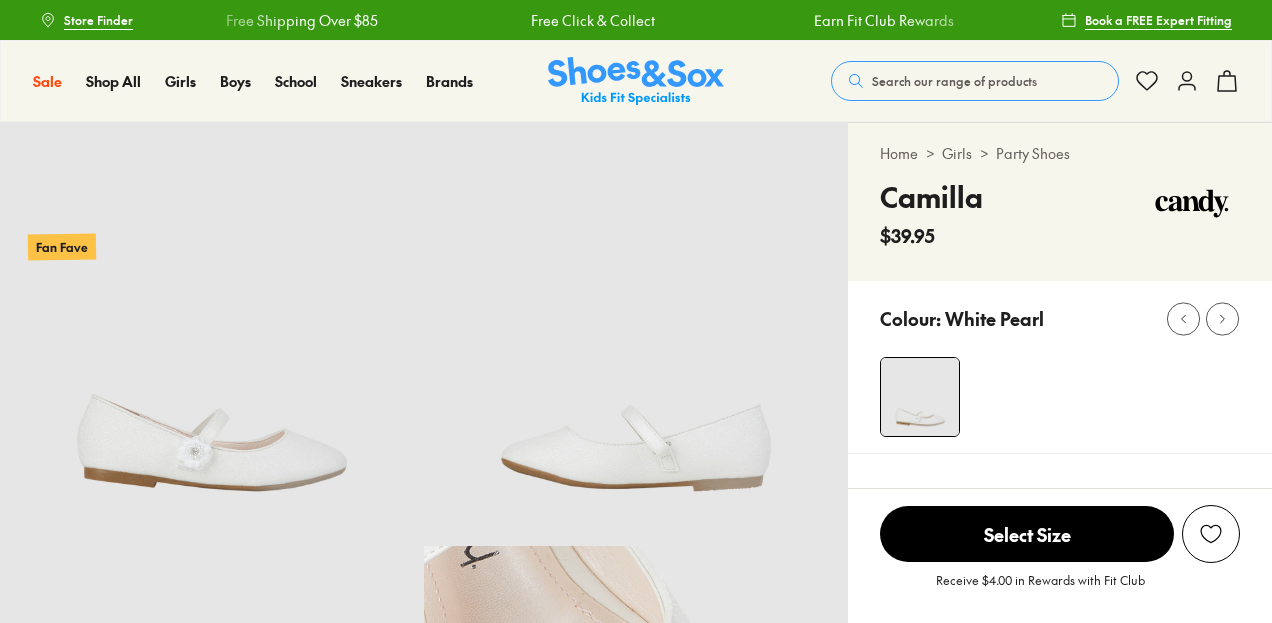 scroll, scrollTop: 0, scrollLeft: 0, axis: both 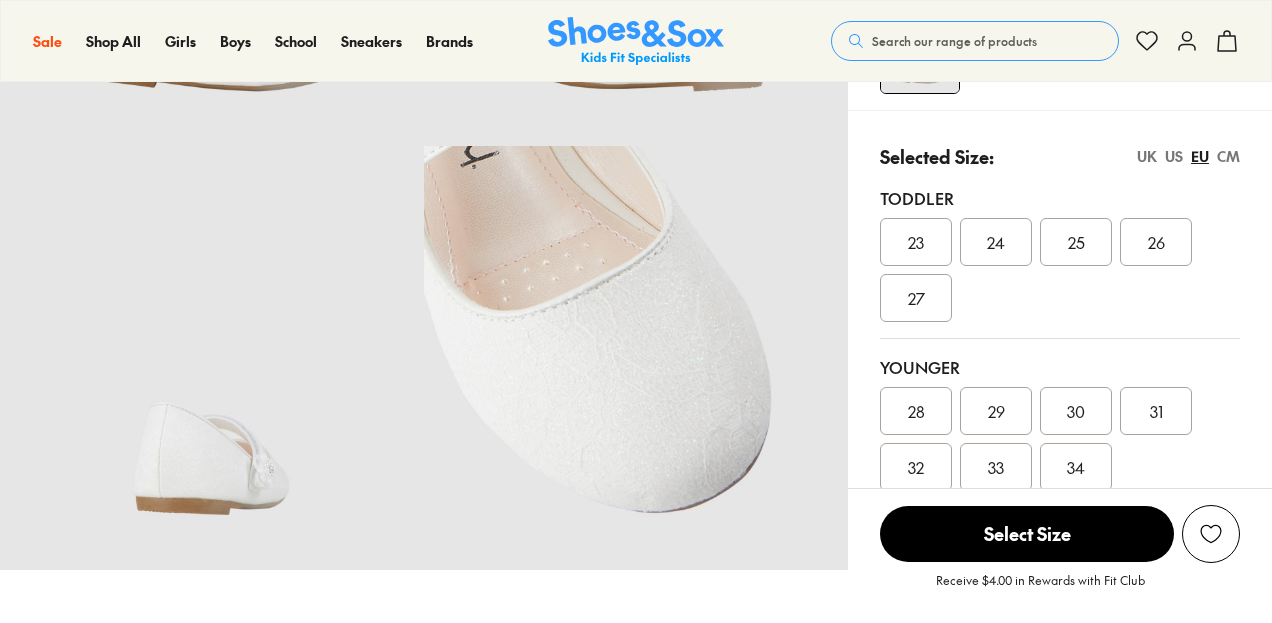 select on "*" 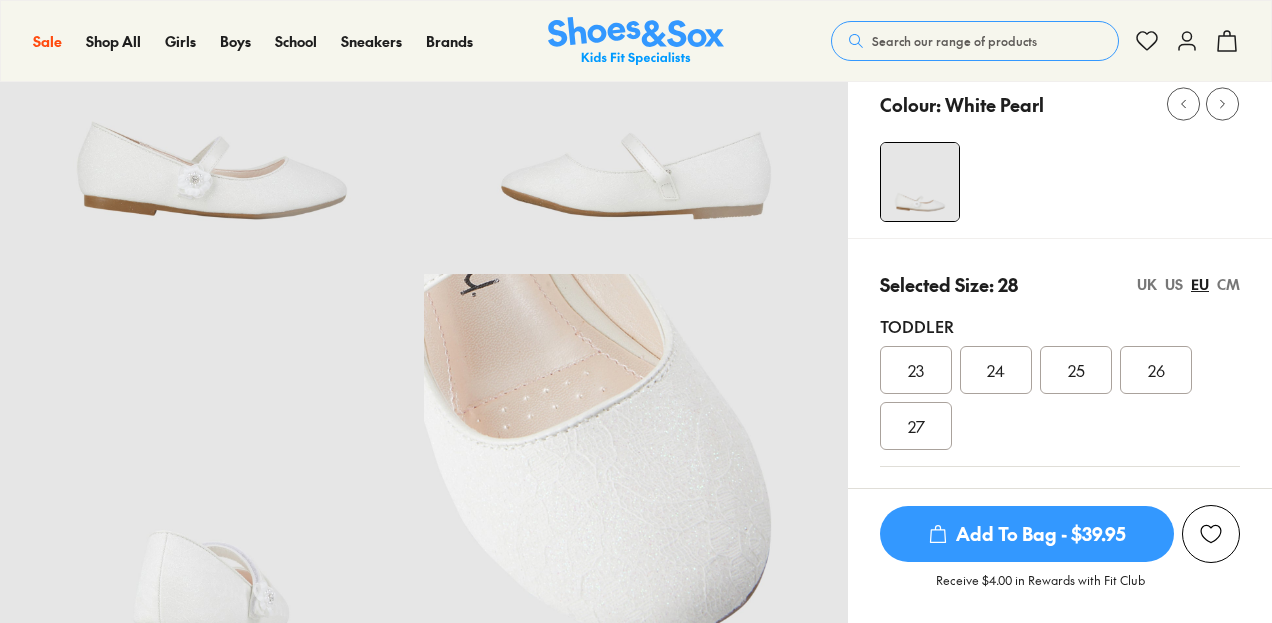 scroll, scrollTop: 200, scrollLeft: 0, axis: vertical 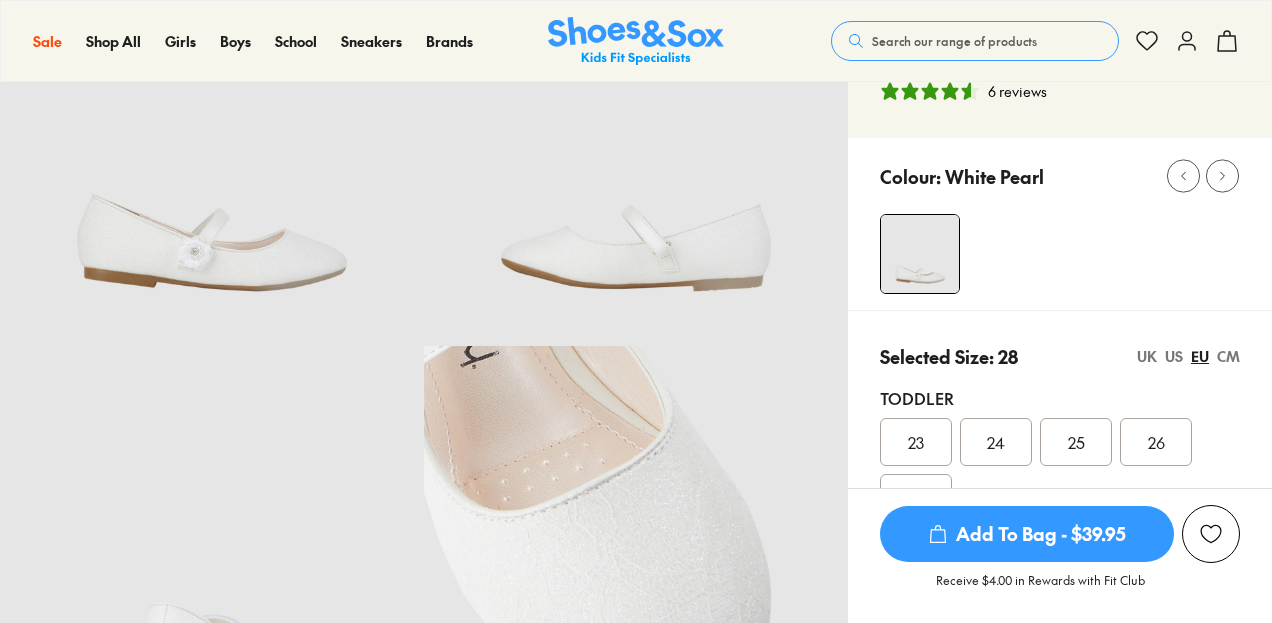 click 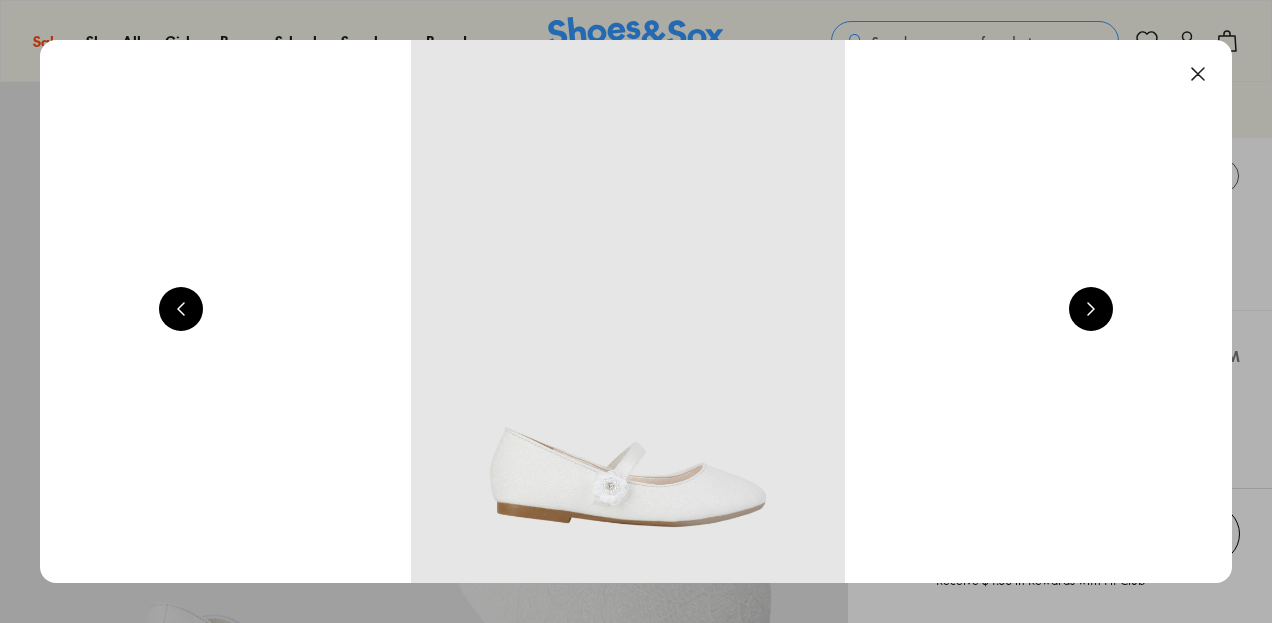 click at bounding box center (1091, 309) 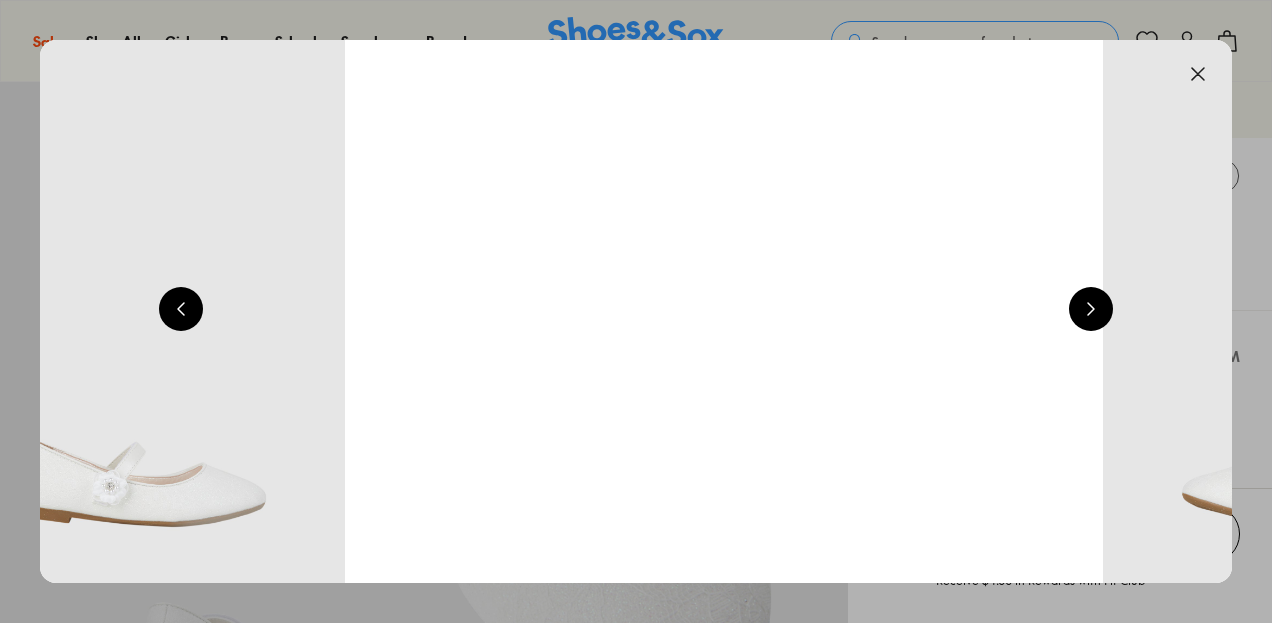 click at bounding box center (1091, 309) 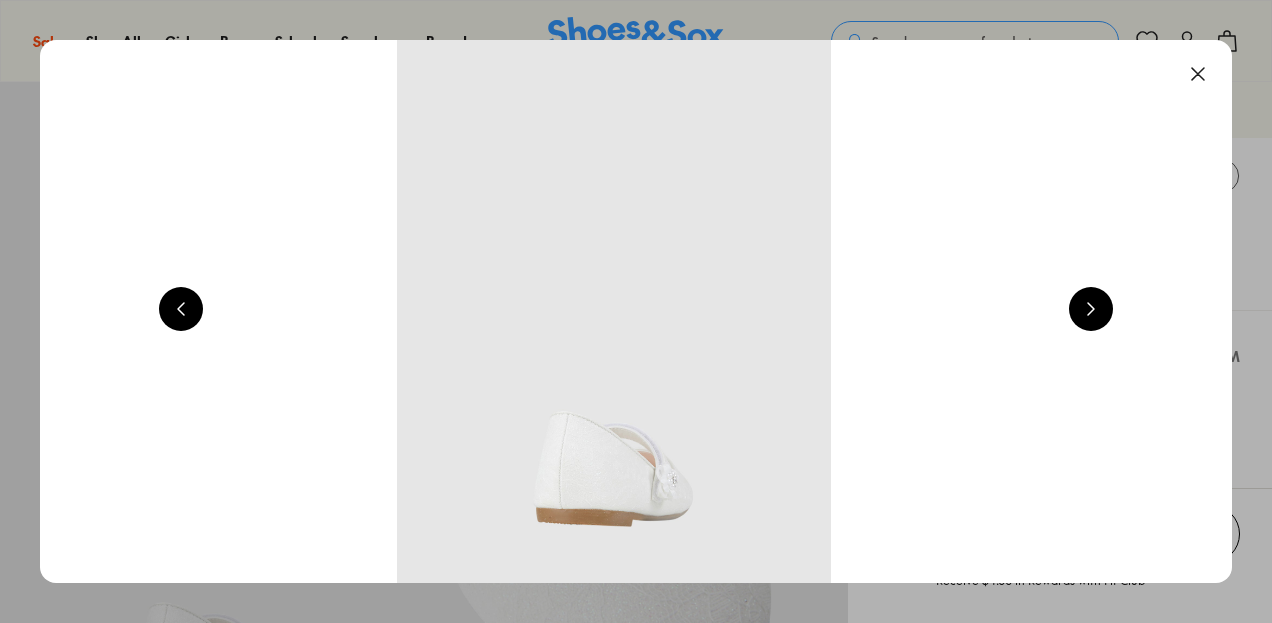 scroll, scrollTop: 0, scrollLeft: 3600, axis: horizontal 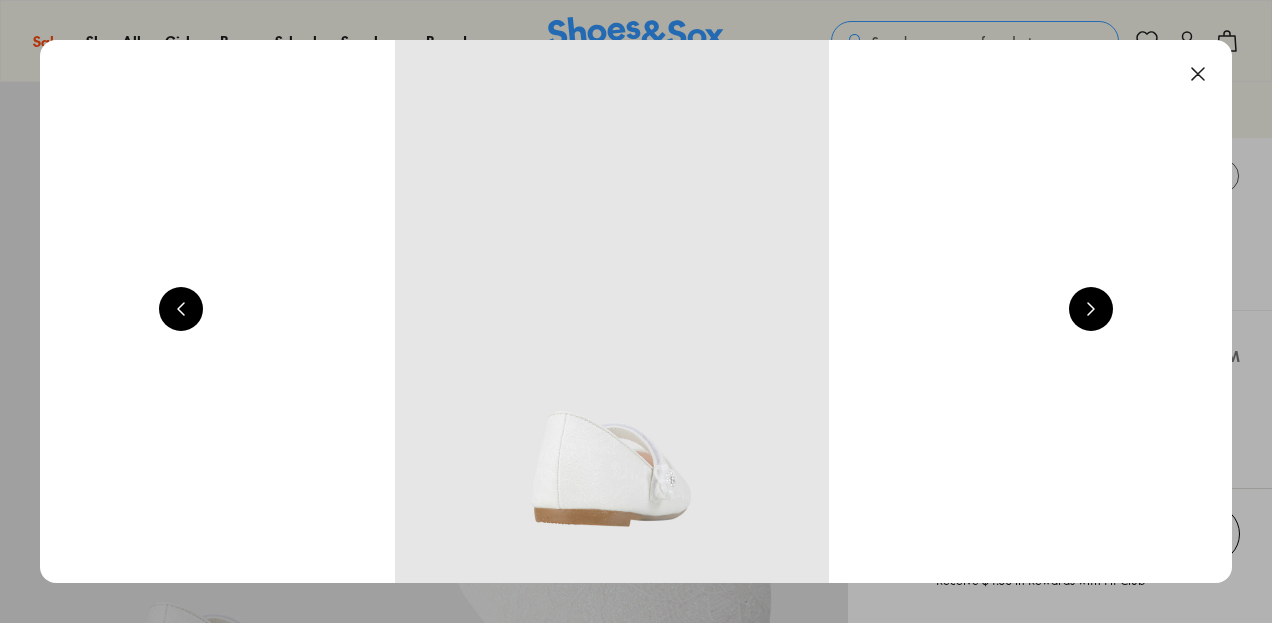 click at bounding box center (1198, 74) 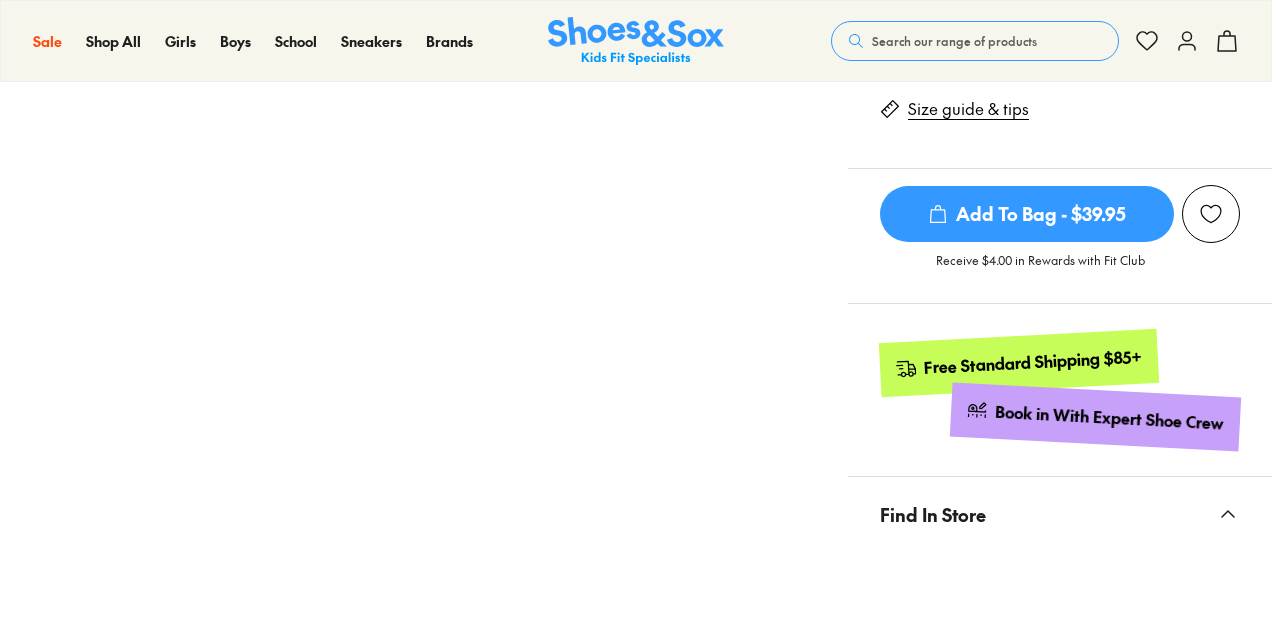 scroll, scrollTop: 400, scrollLeft: 0, axis: vertical 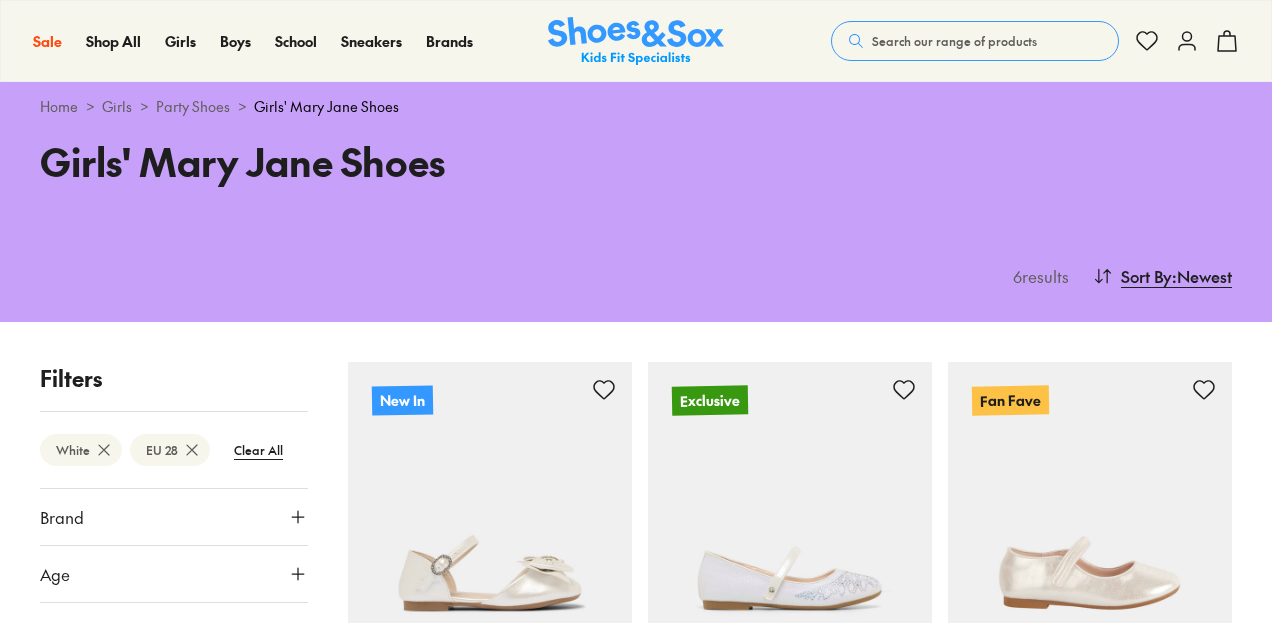 click on "Girls' Mary Jane Shoes" at bounding box center (326, 106) 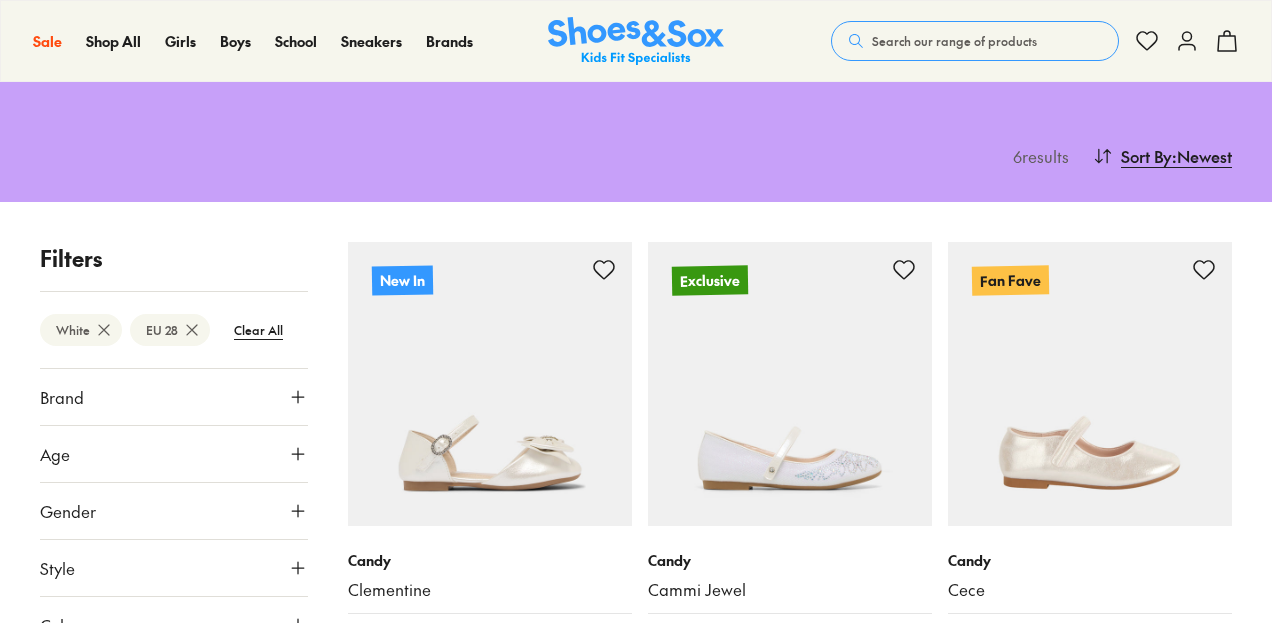 scroll, scrollTop: 242, scrollLeft: 0, axis: vertical 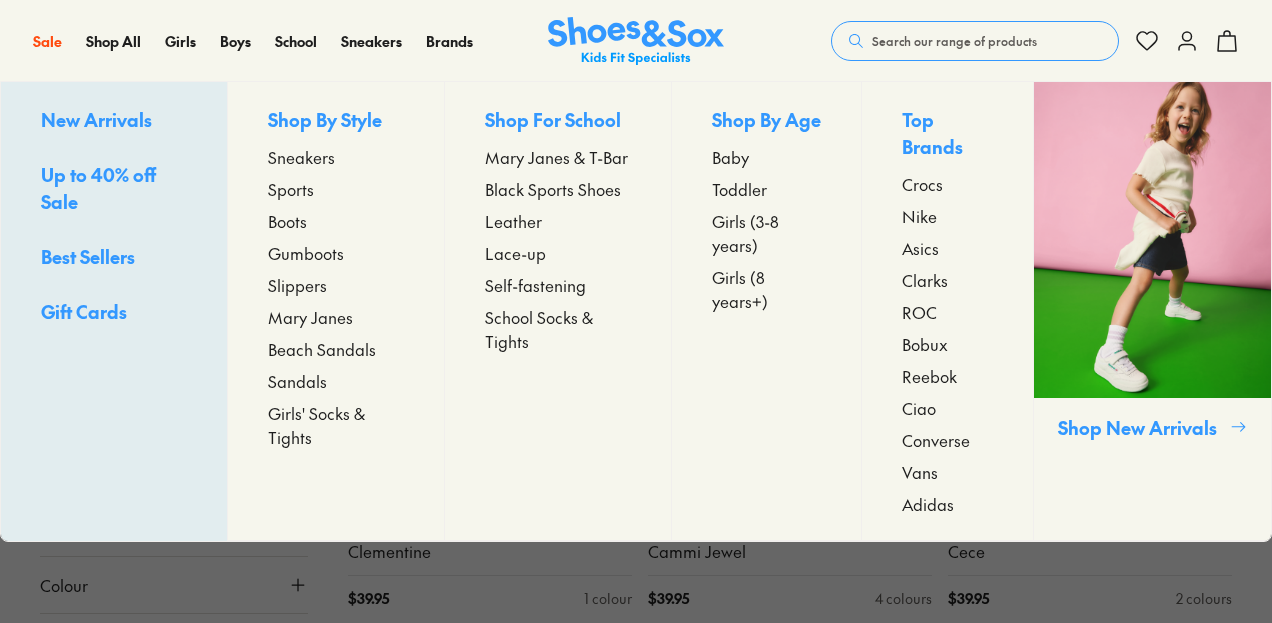 click on "Mary Janes" at bounding box center [310, 317] 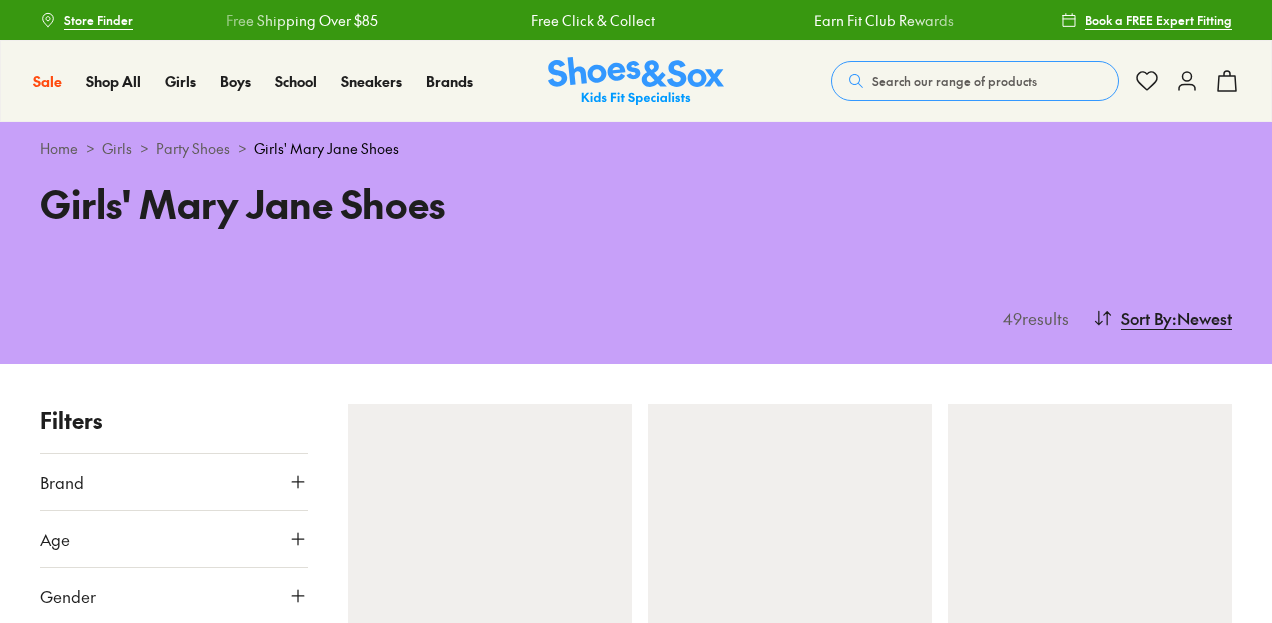 scroll, scrollTop: 0, scrollLeft: 0, axis: both 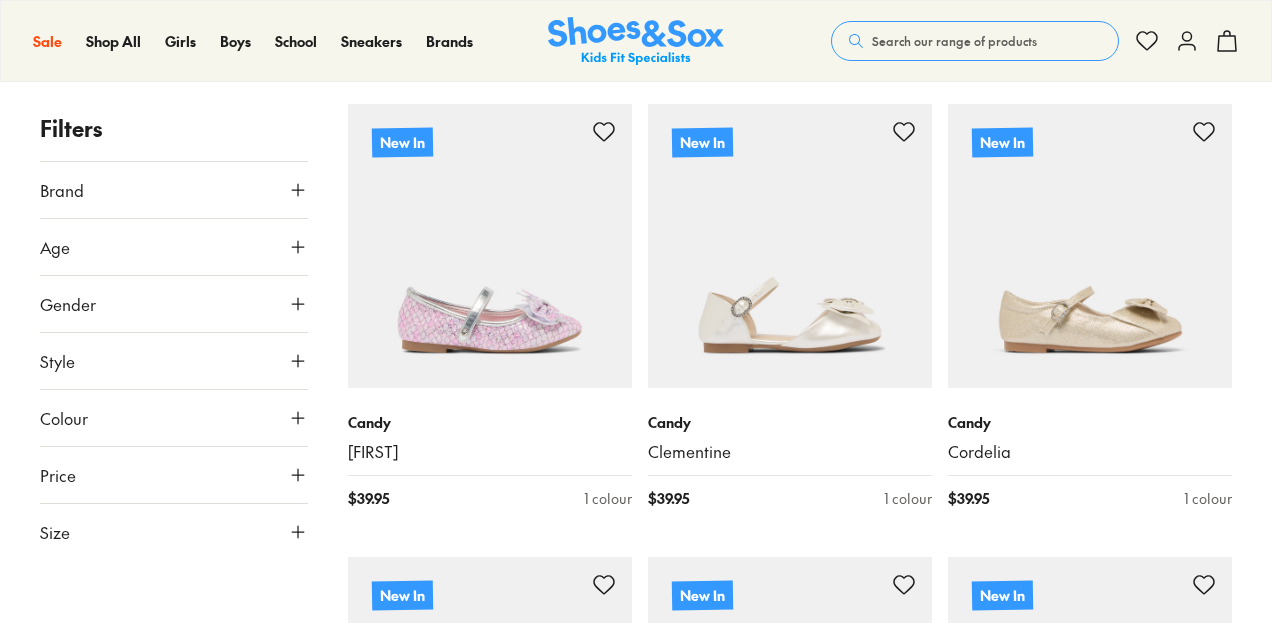 click on "Colour" at bounding box center (174, 418) 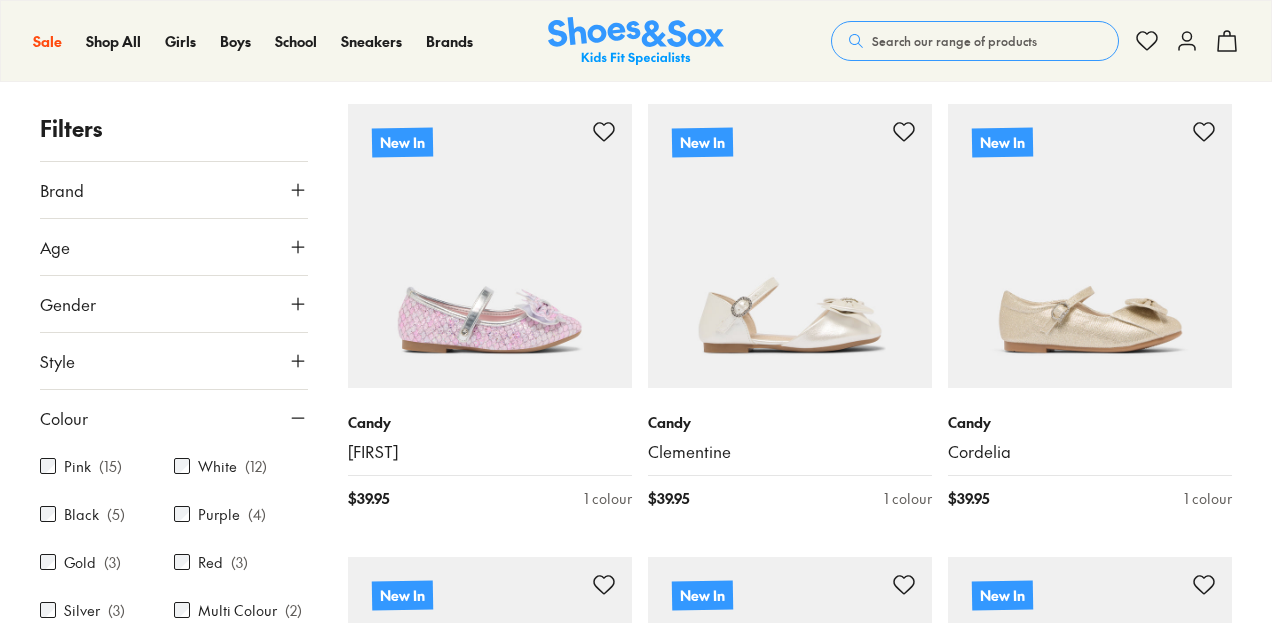 click on "White" at bounding box center [217, 466] 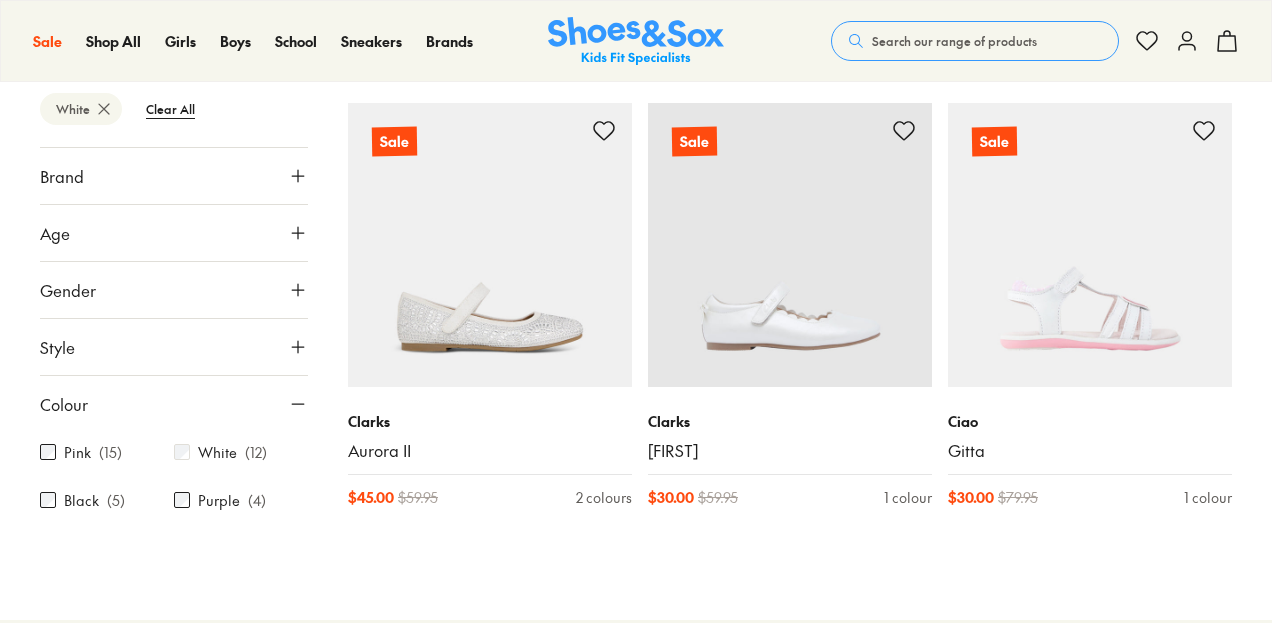 scroll, scrollTop: 1702, scrollLeft: 0, axis: vertical 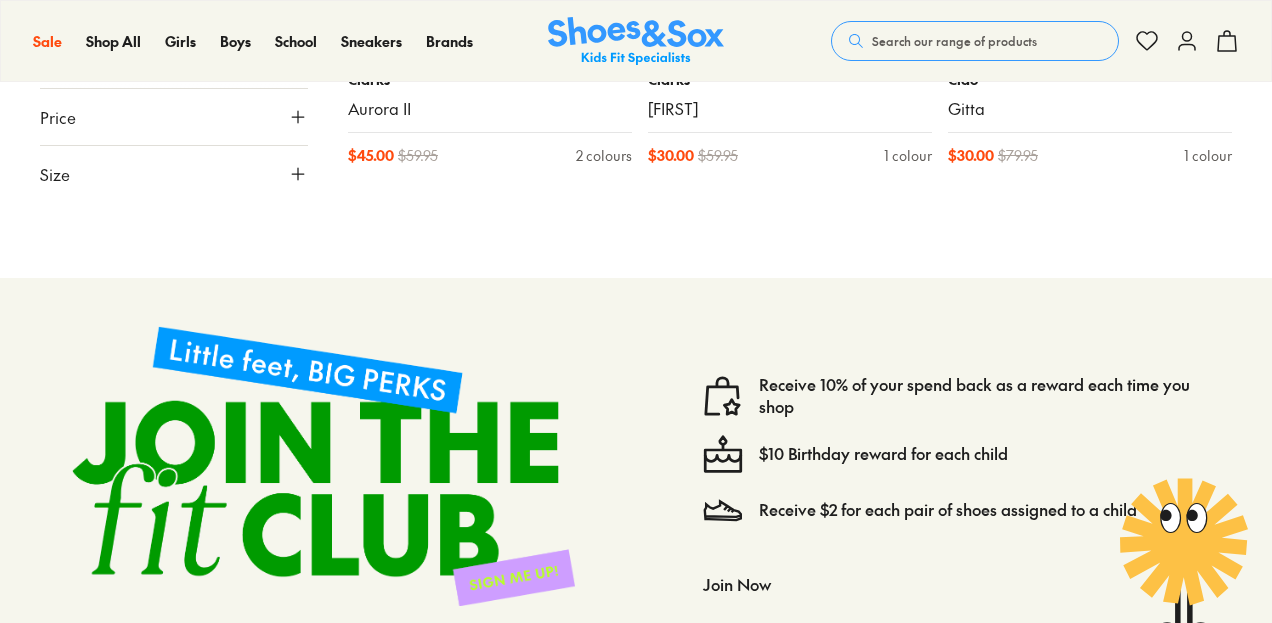 click 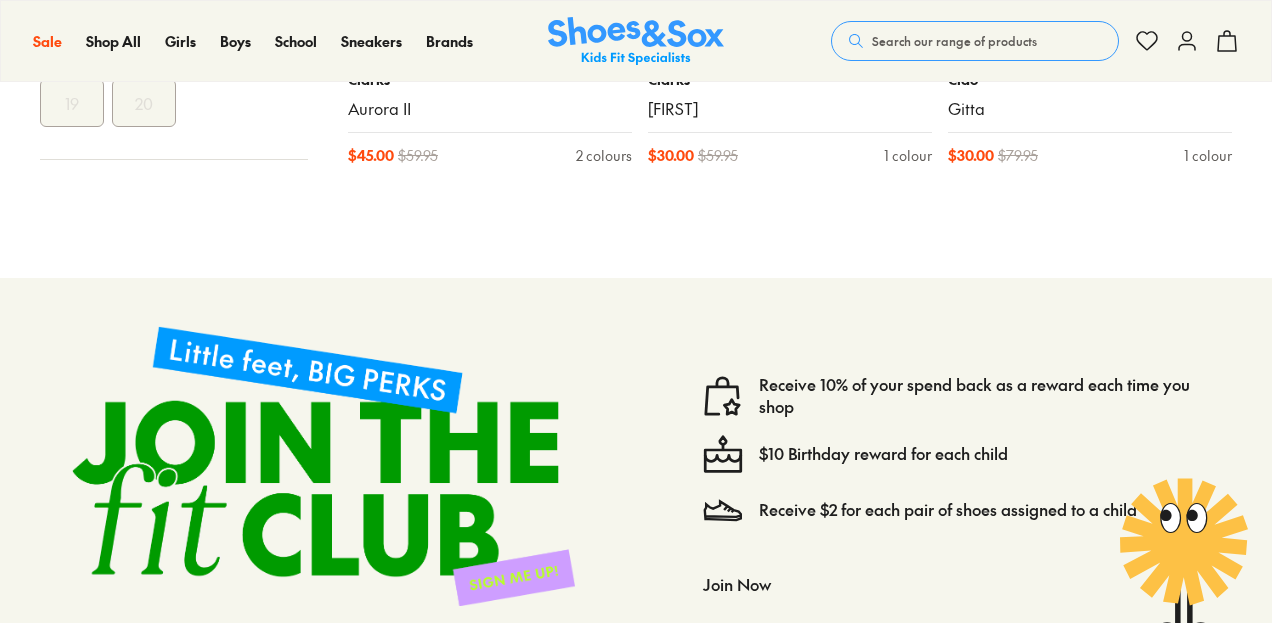 scroll, scrollTop: 598, scrollLeft: 0, axis: vertical 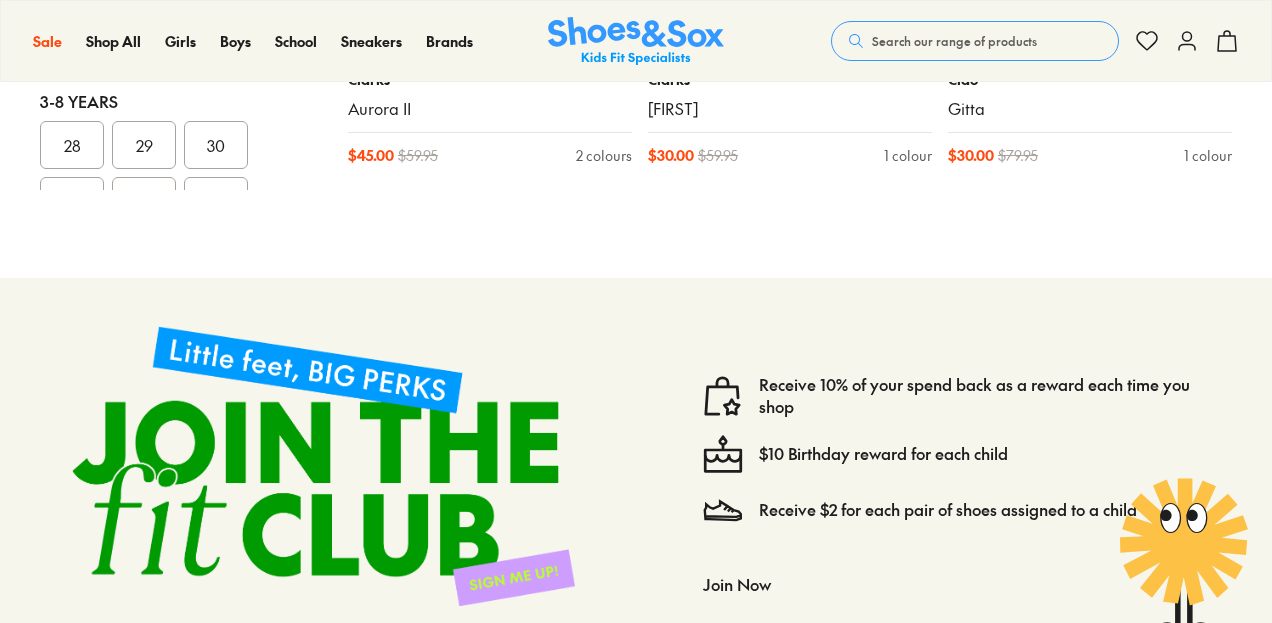 click on "28" at bounding box center [72, 145] 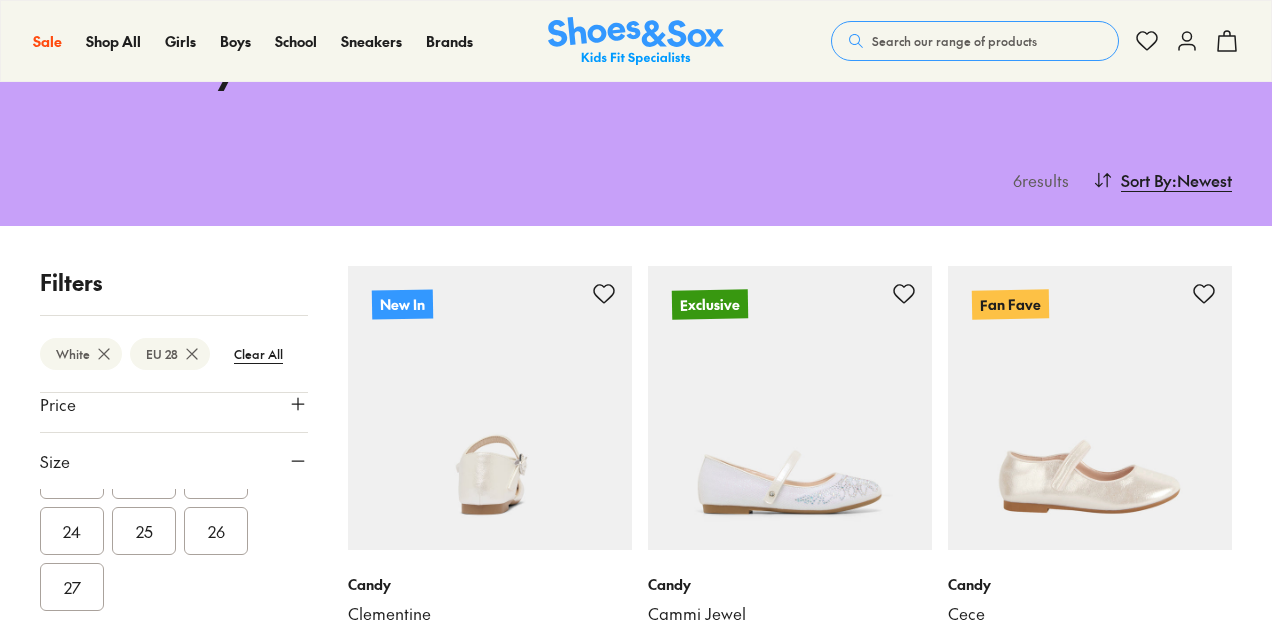 scroll, scrollTop: 261, scrollLeft: 0, axis: vertical 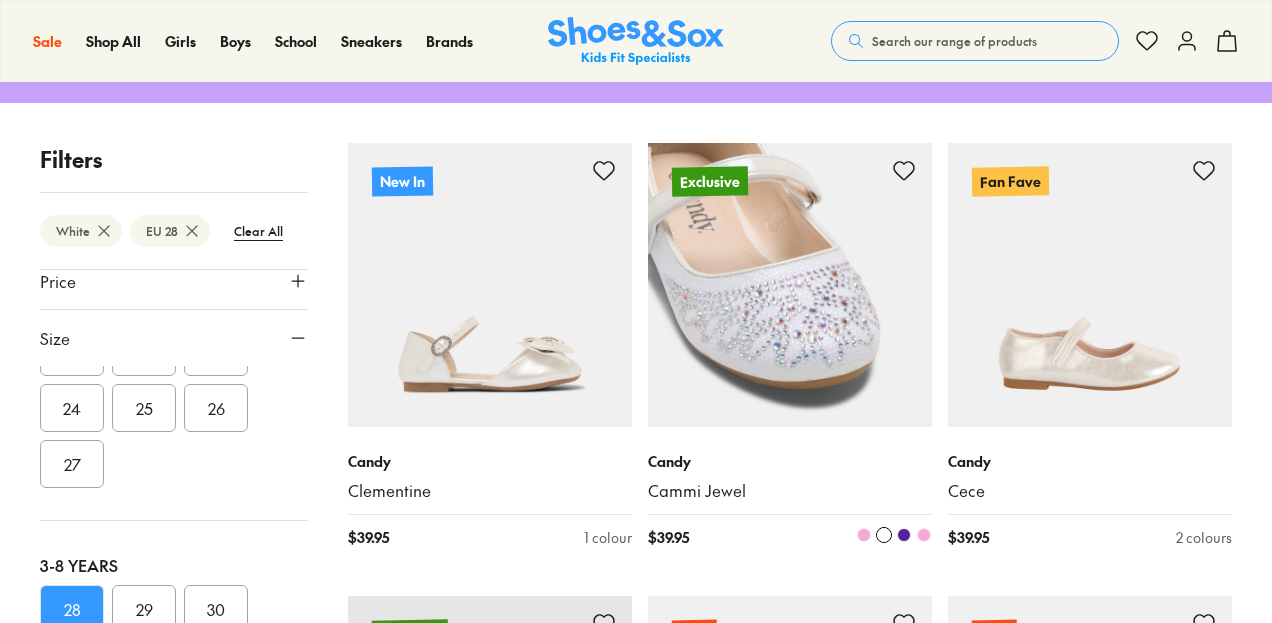 click at bounding box center [790, 285] 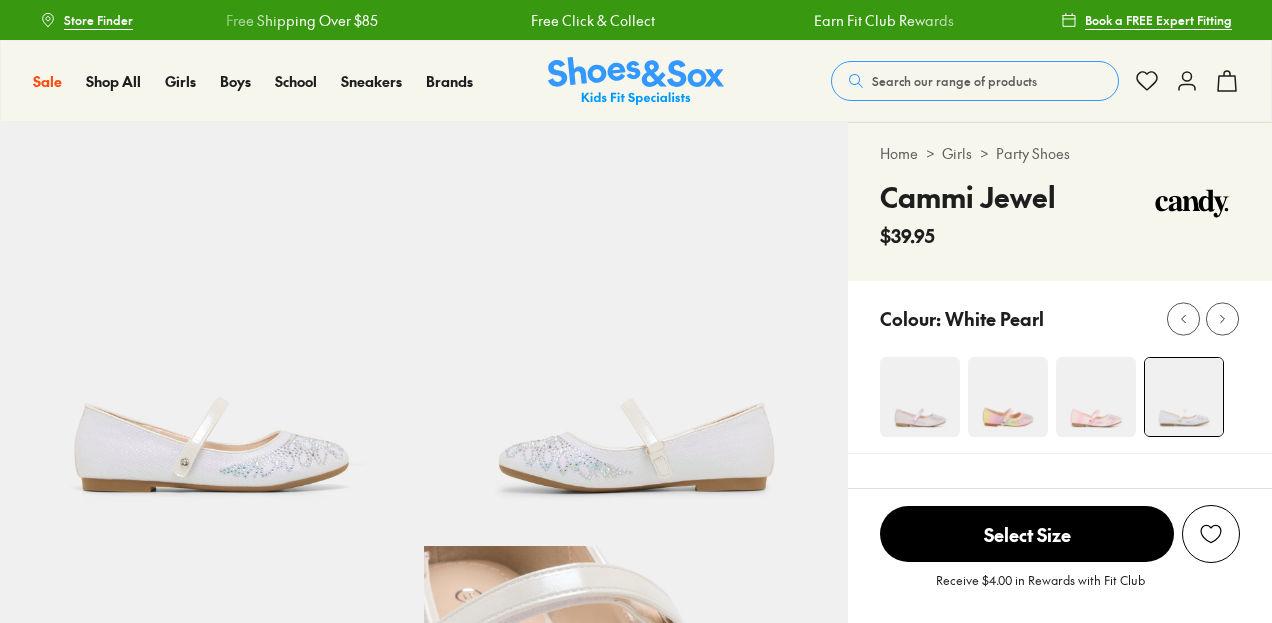 scroll, scrollTop: 0, scrollLeft: 0, axis: both 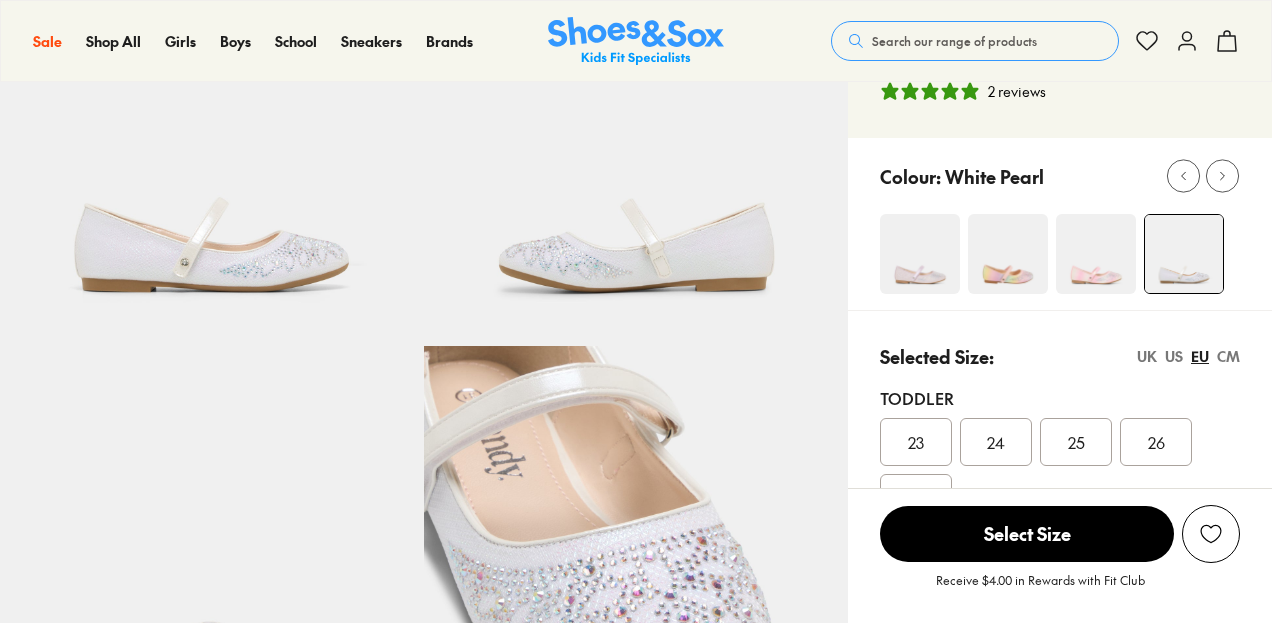 select on "*" 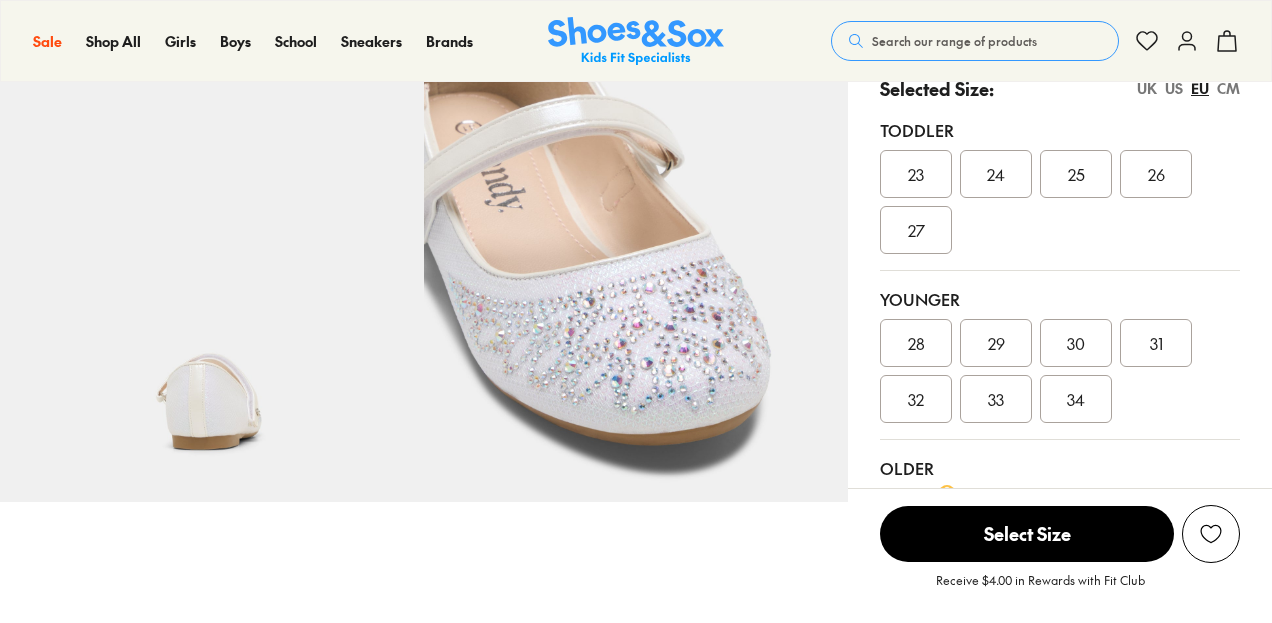 scroll, scrollTop: 500, scrollLeft: 0, axis: vertical 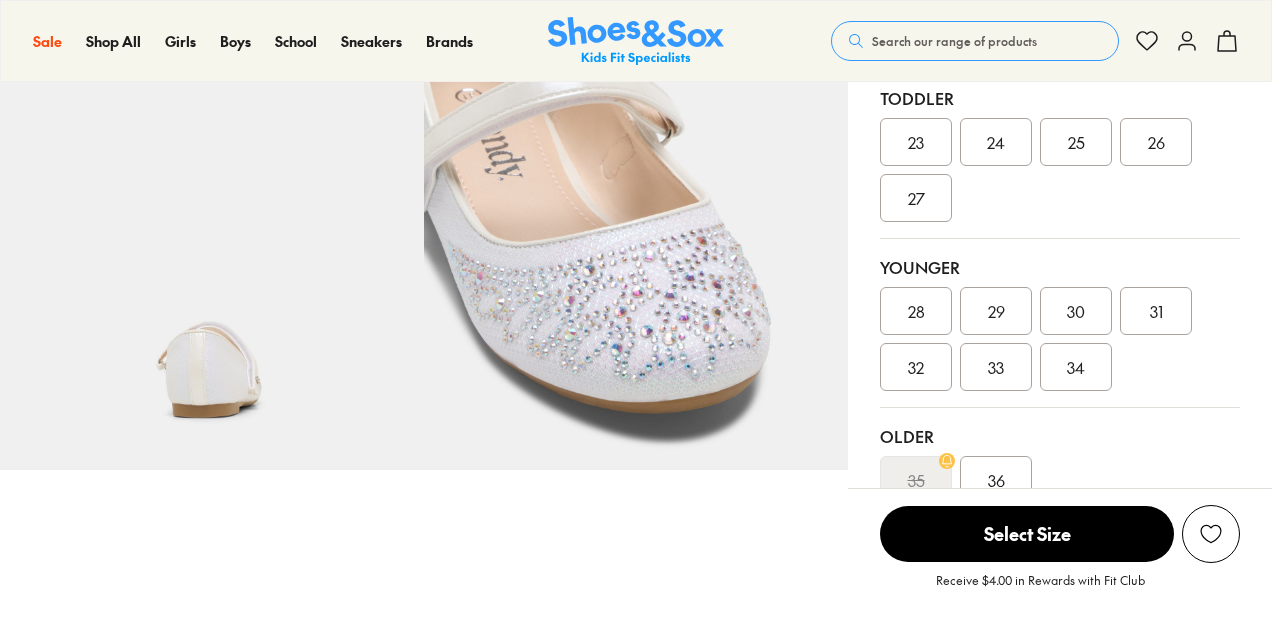 click on "28" at bounding box center (916, 311) 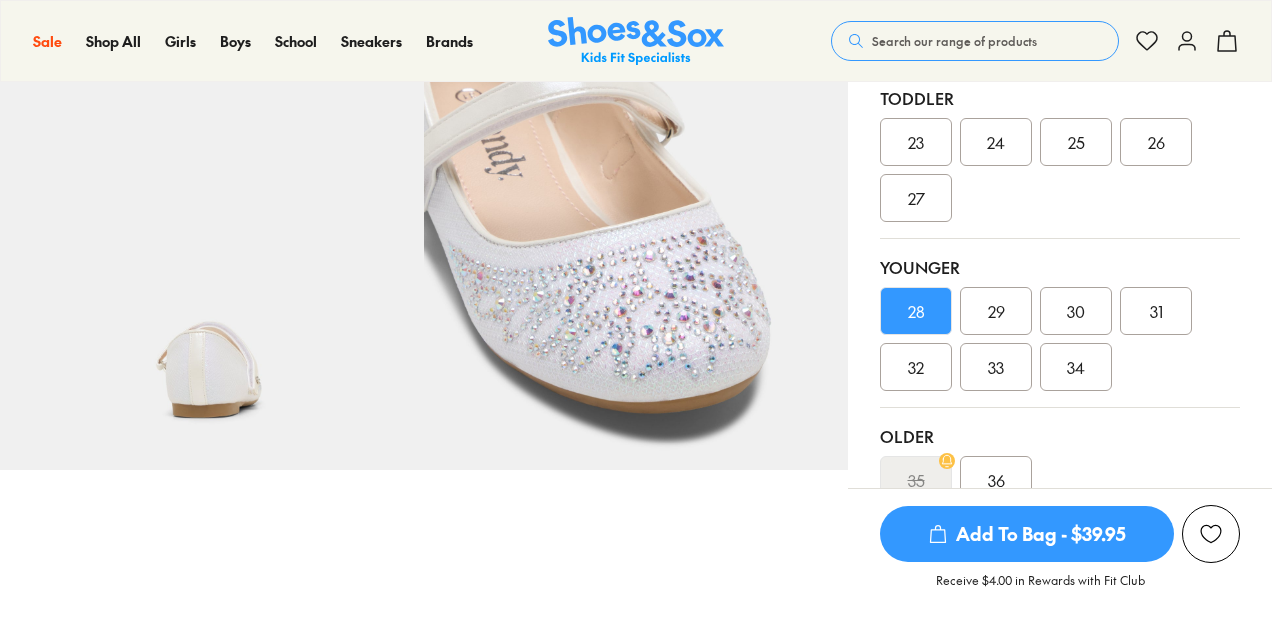 click on "Add To Bag - $39.95" at bounding box center (1027, 534) 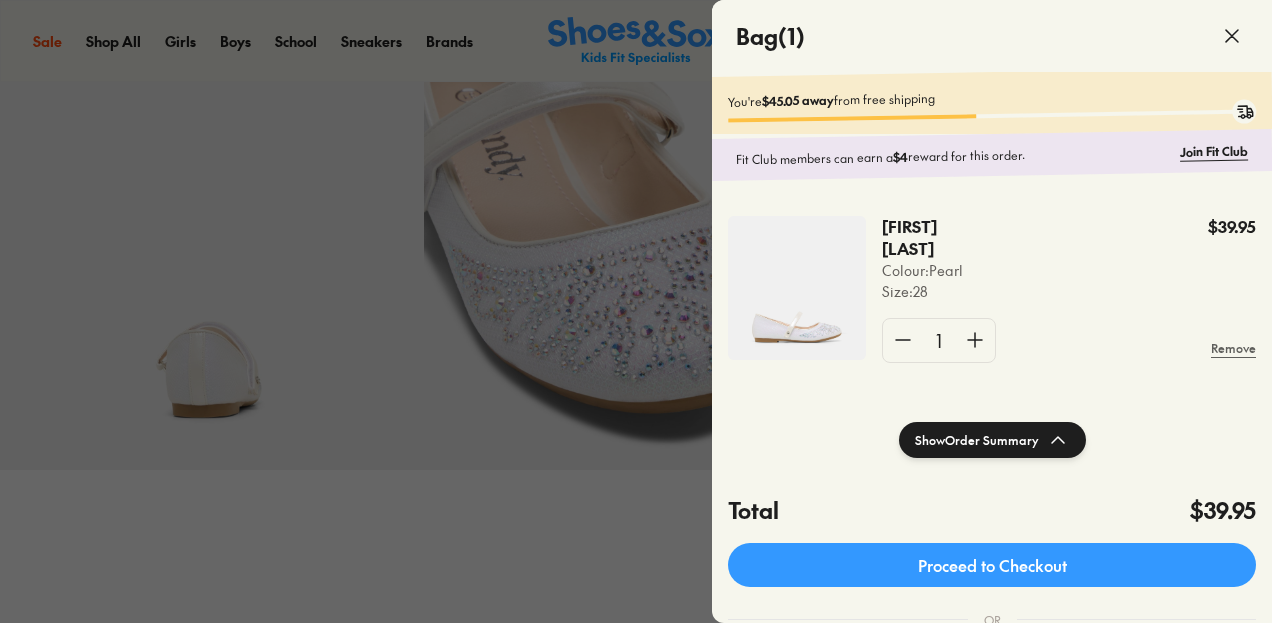 click 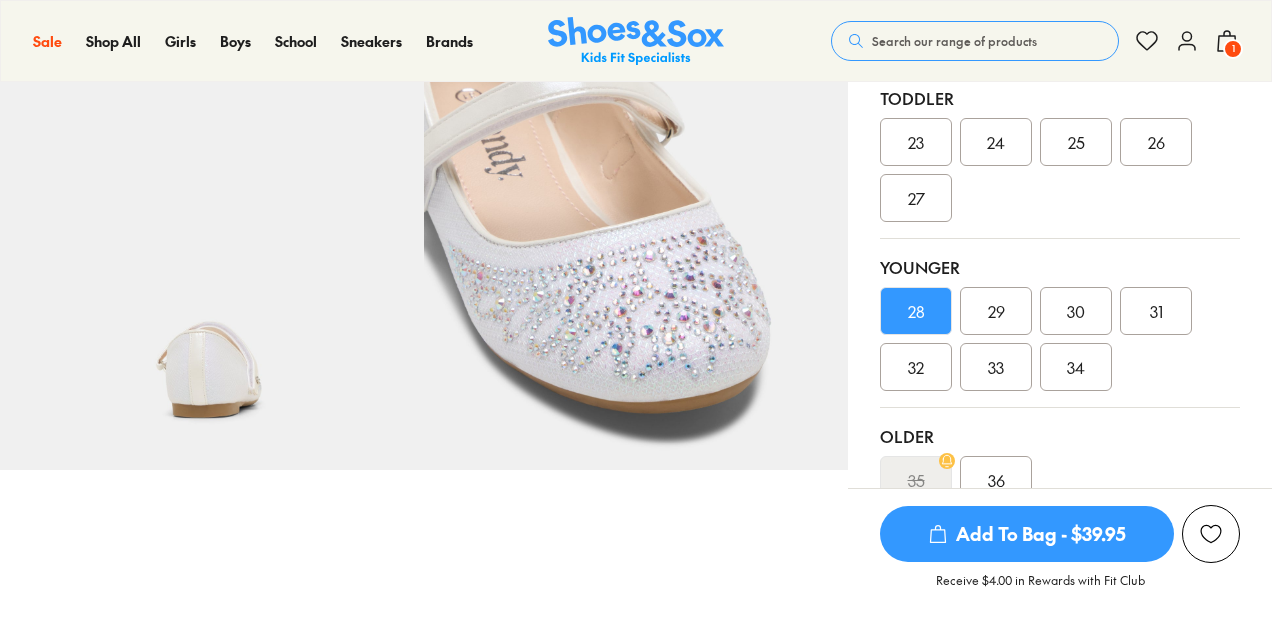 scroll, scrollTop: 0, scrollLeft: 0, axis: both 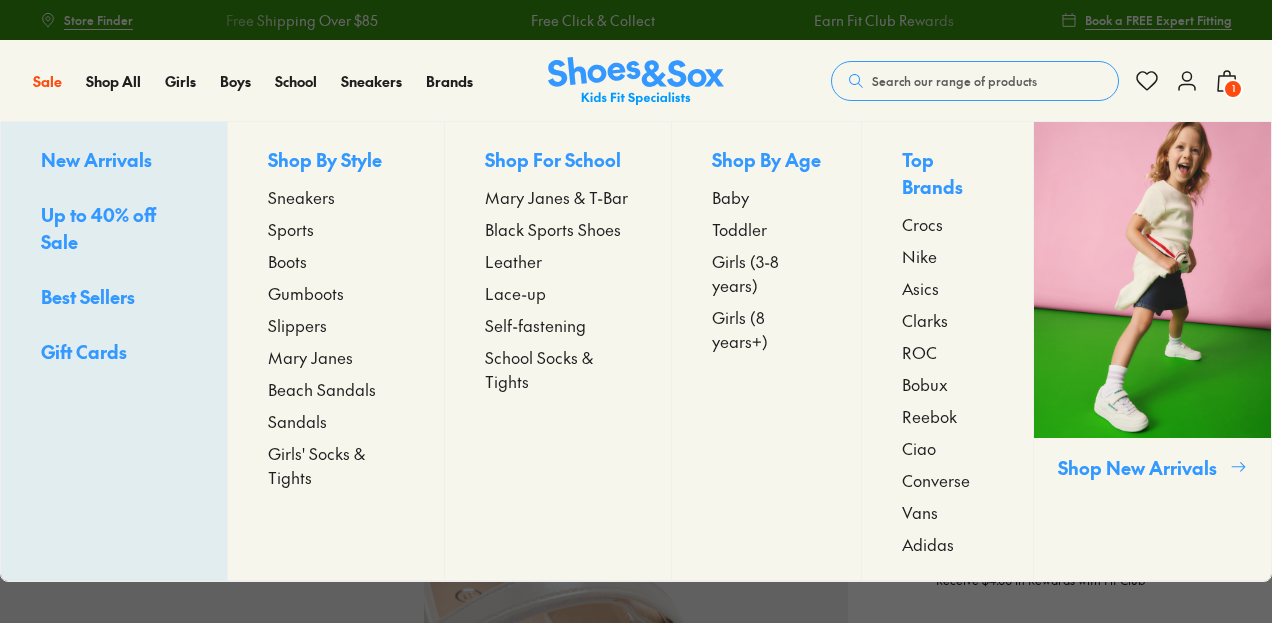 click on "Up to 40% off Sale" at bounding box center [98, 228] 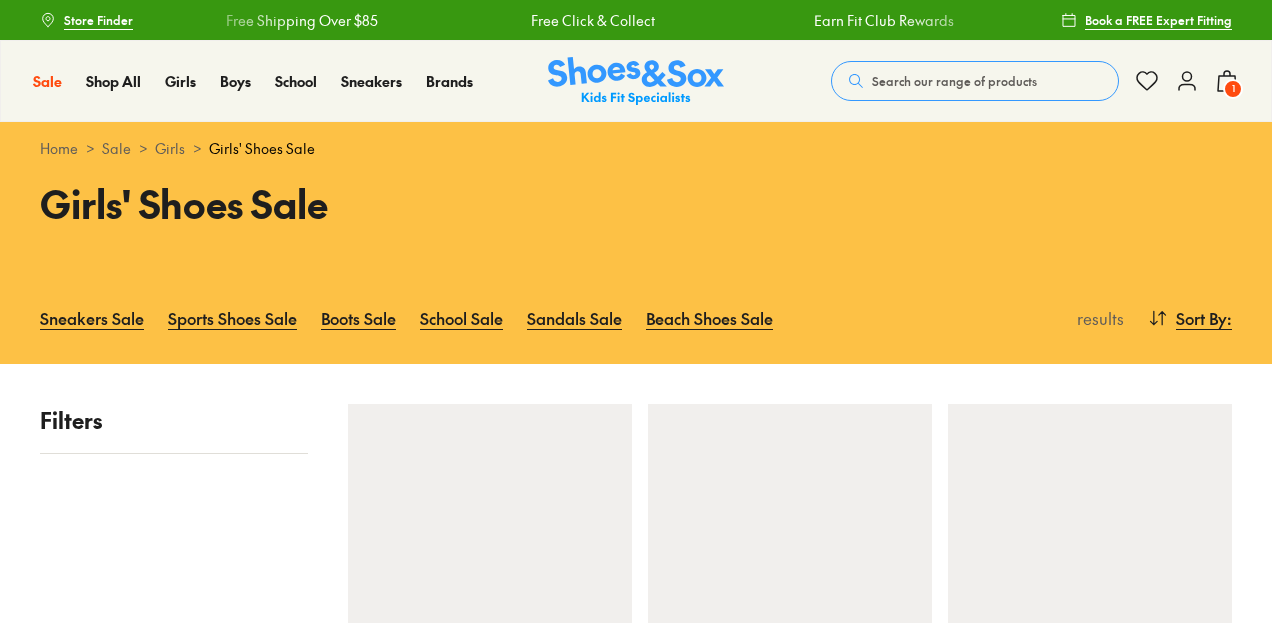 scroll, scrollTop: 0, scrollLeft: 0, axis: both 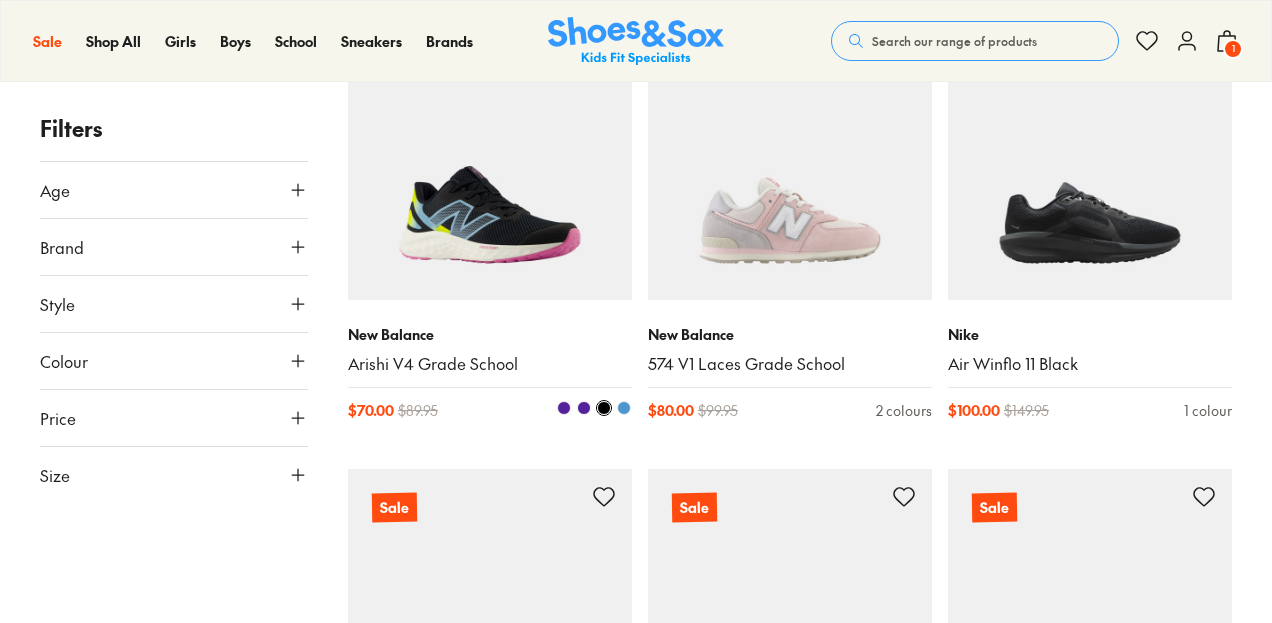 click at bounding box center [490, 158] 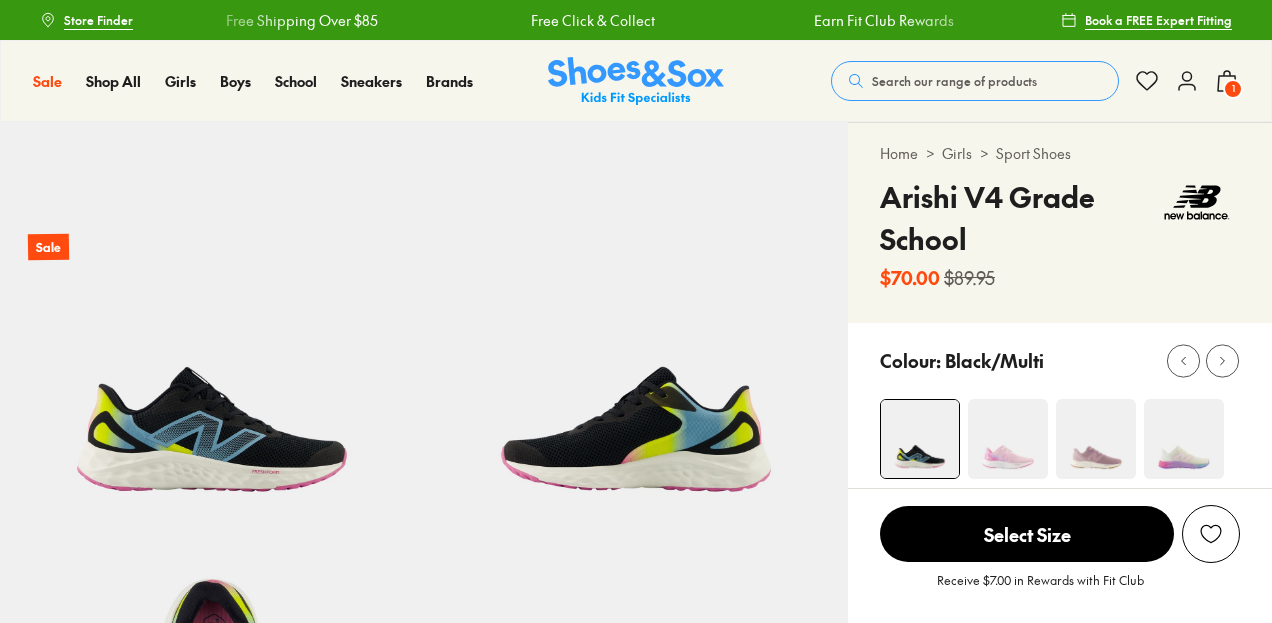 scroll, scrollTop: 300, scrollLeft: 0, axis: vertical 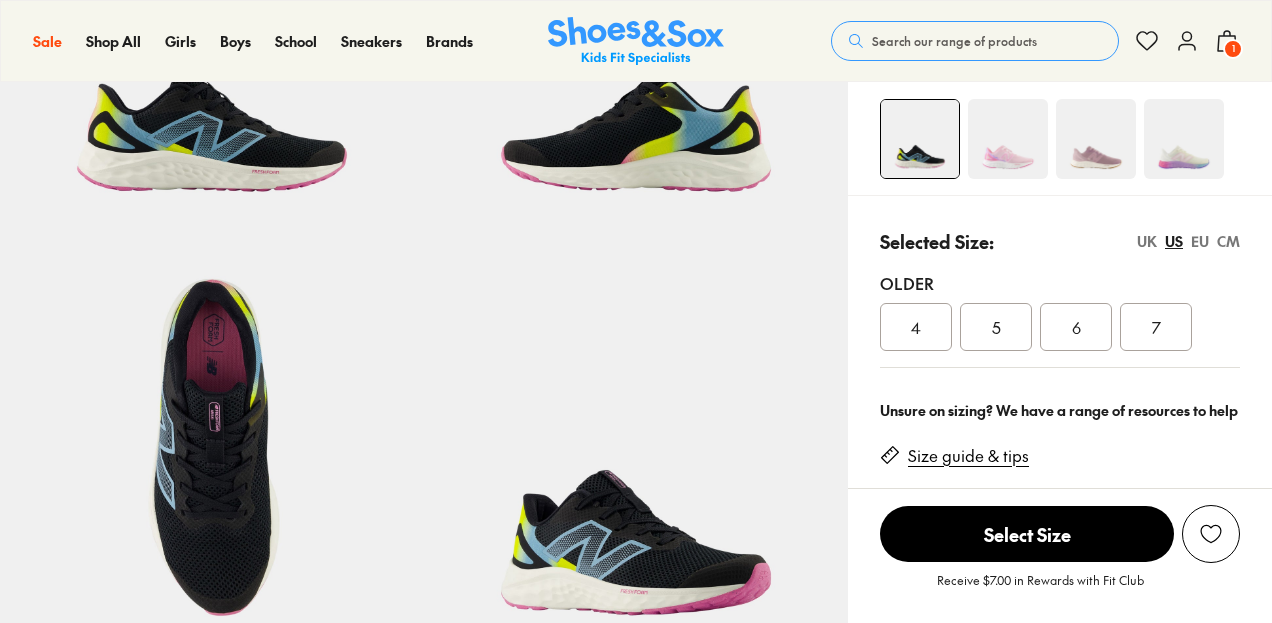 select on "*" 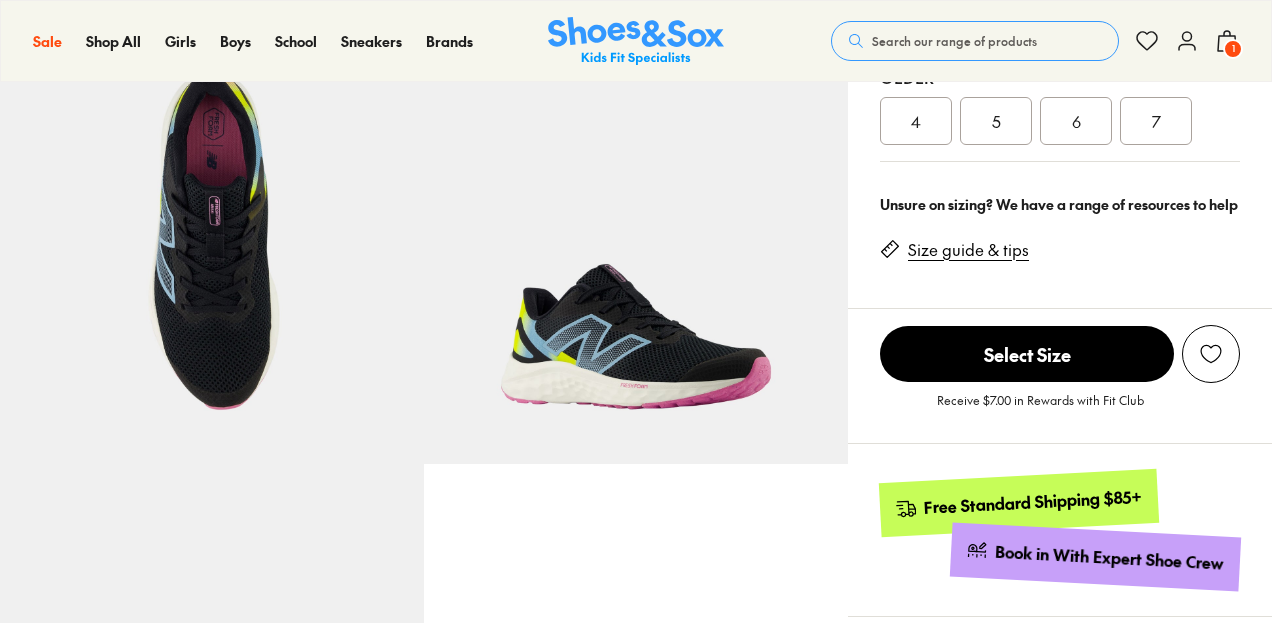 scroll, scrollTop: 300, scrollLeft: 0, axis: vertical 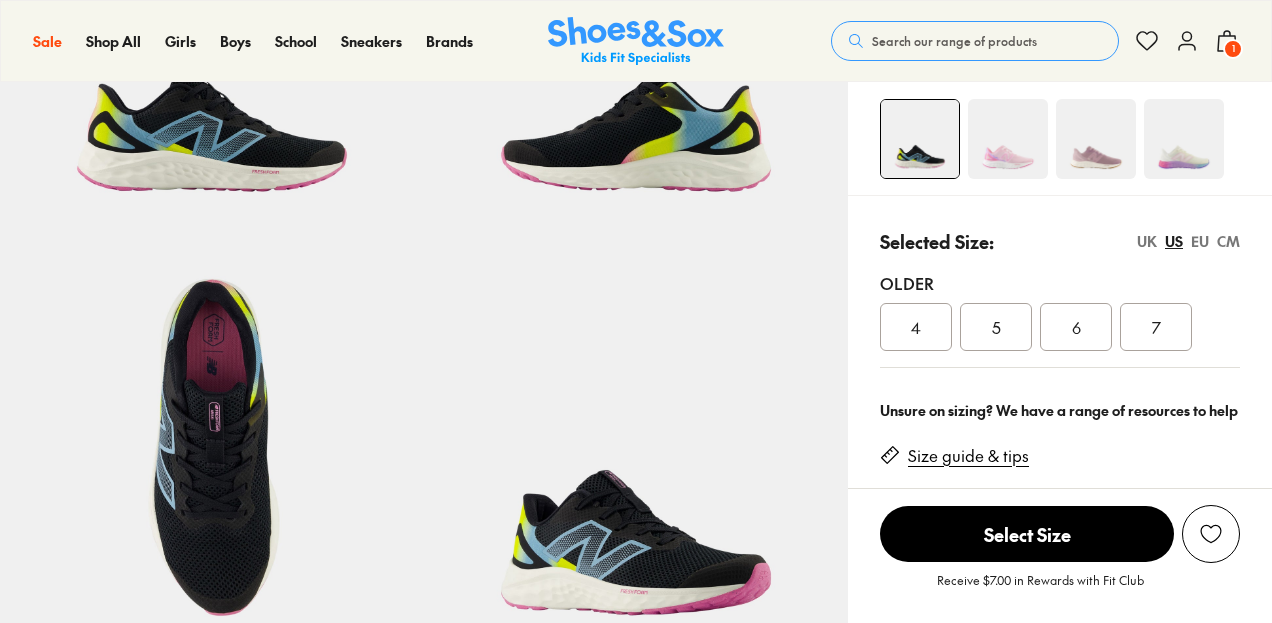 click on "EU" at bounding box center (1200, 241) 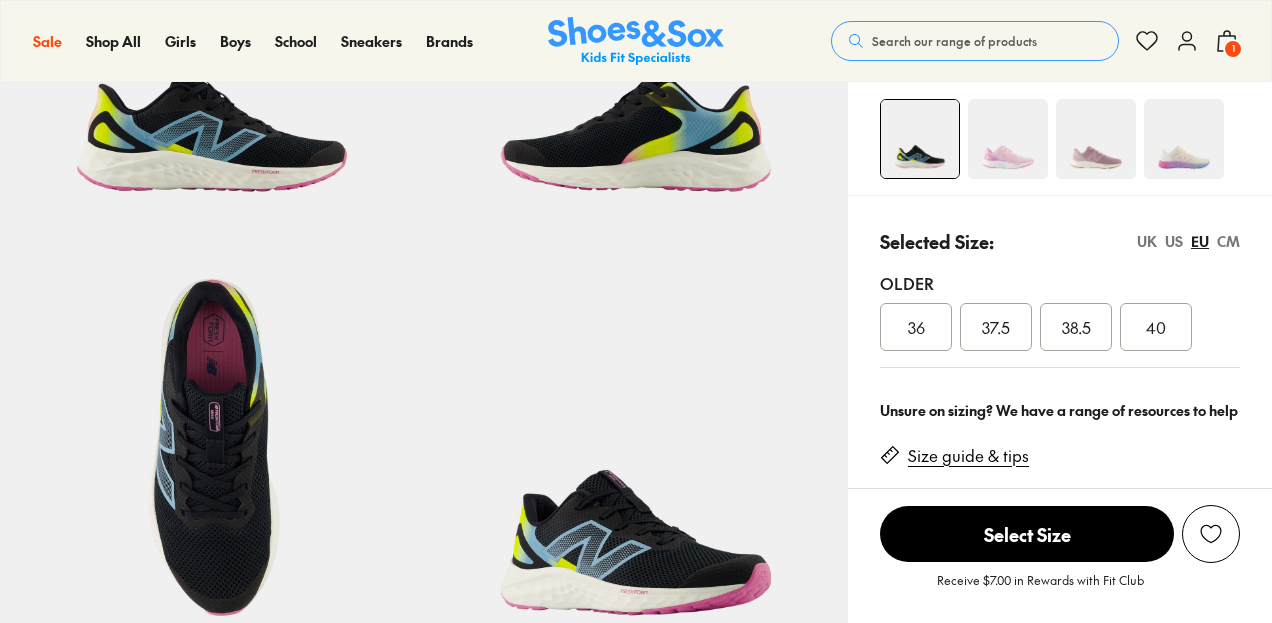 click on "UK" at bounding box center [1147, 241] 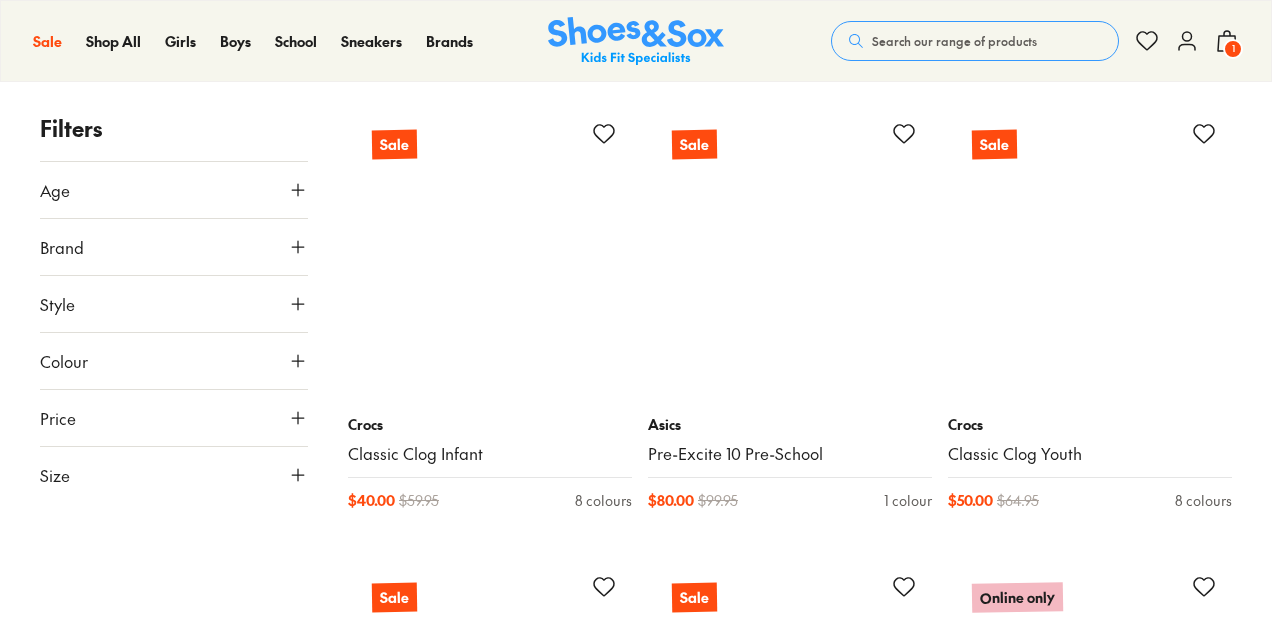 scroll, scrollTop: 1604, scrollLeft: 0, axis: vertical 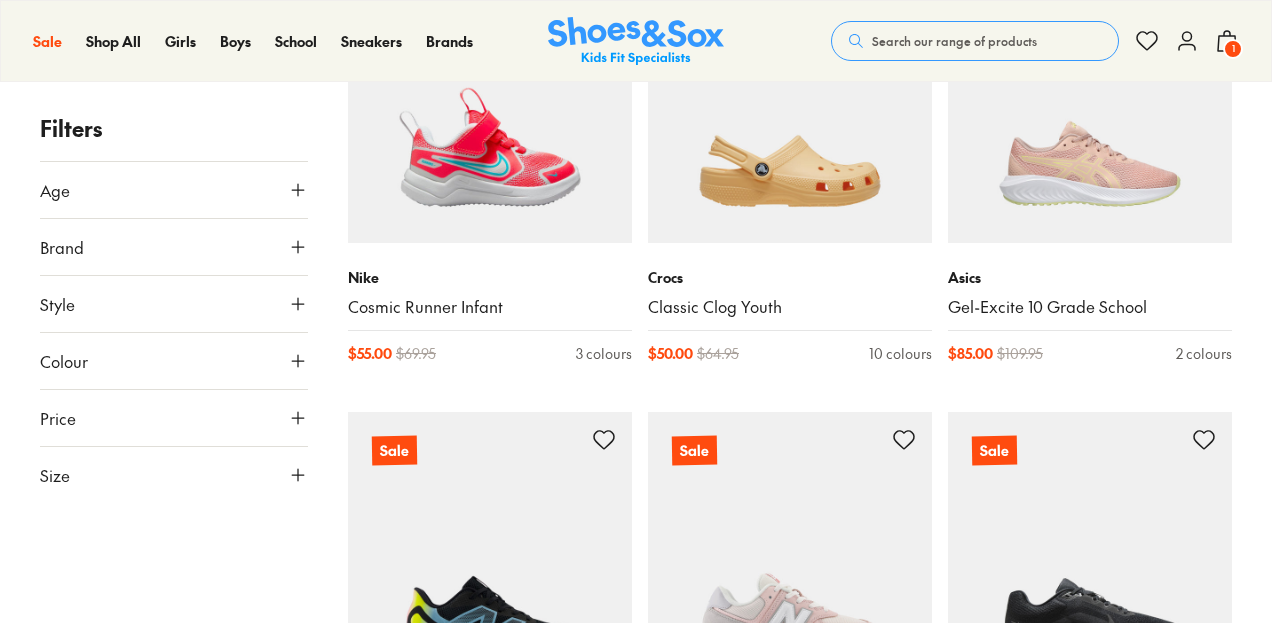 click 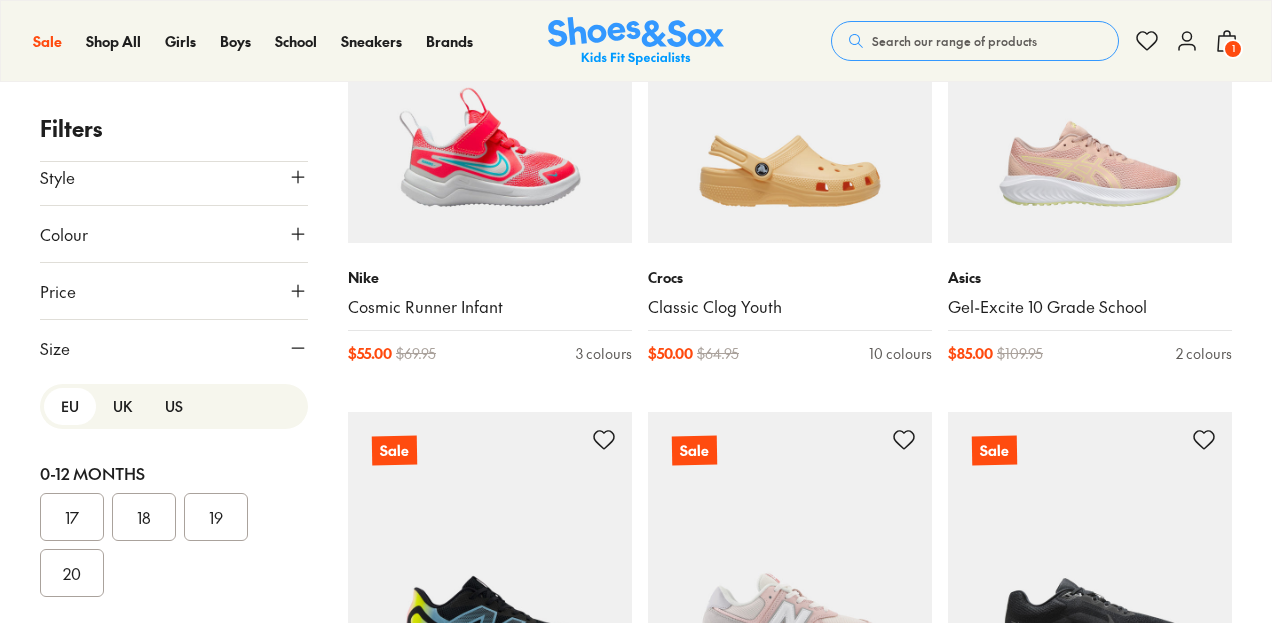 scroll, scrollTop: 253, scrollLeft: 0, axis: vertical 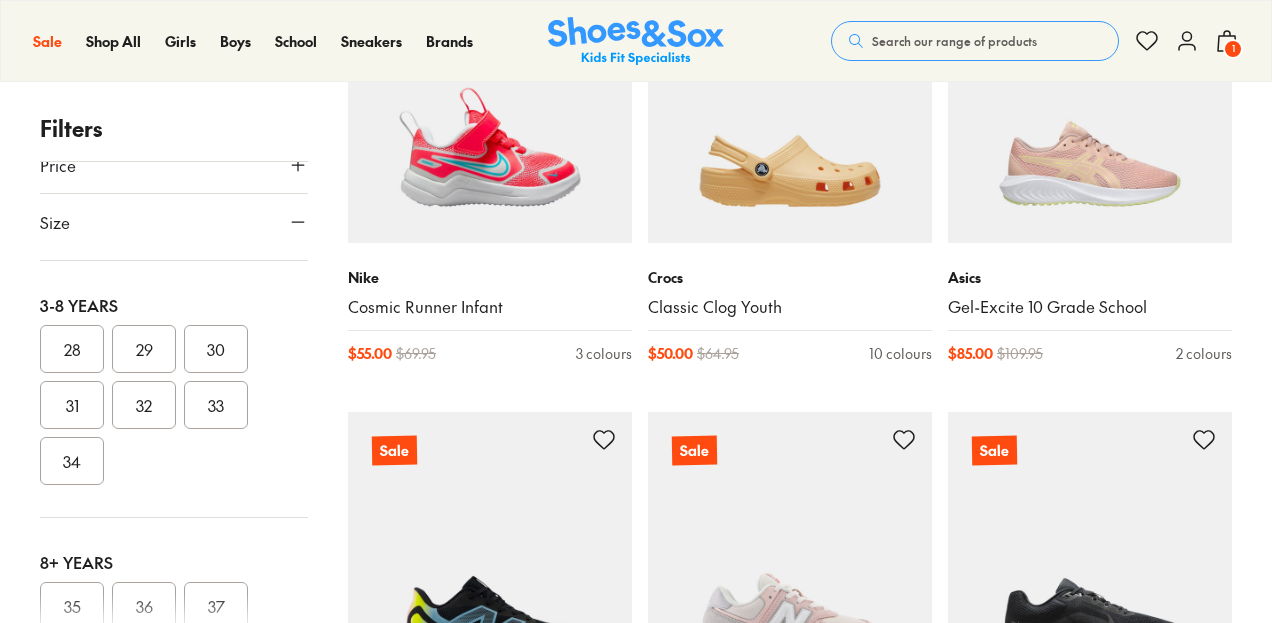 click on "29" at bounding box center (144, 349) 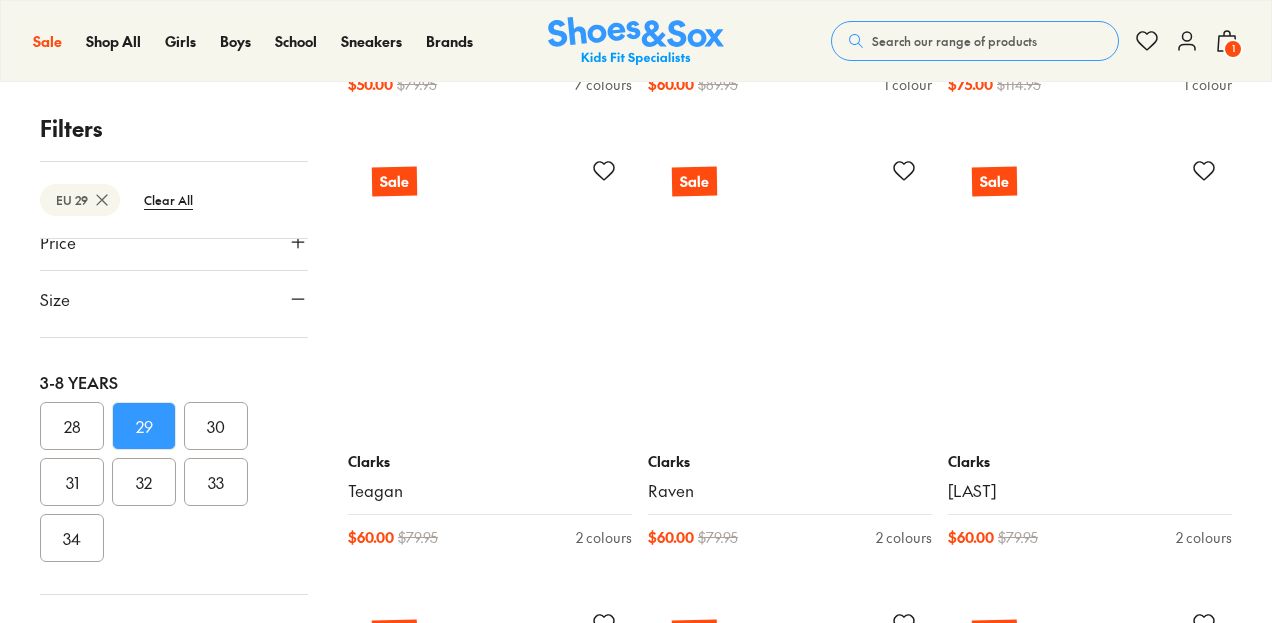 scroll, scrollTop: 2264, scrollLeft: 0, axis: vertical 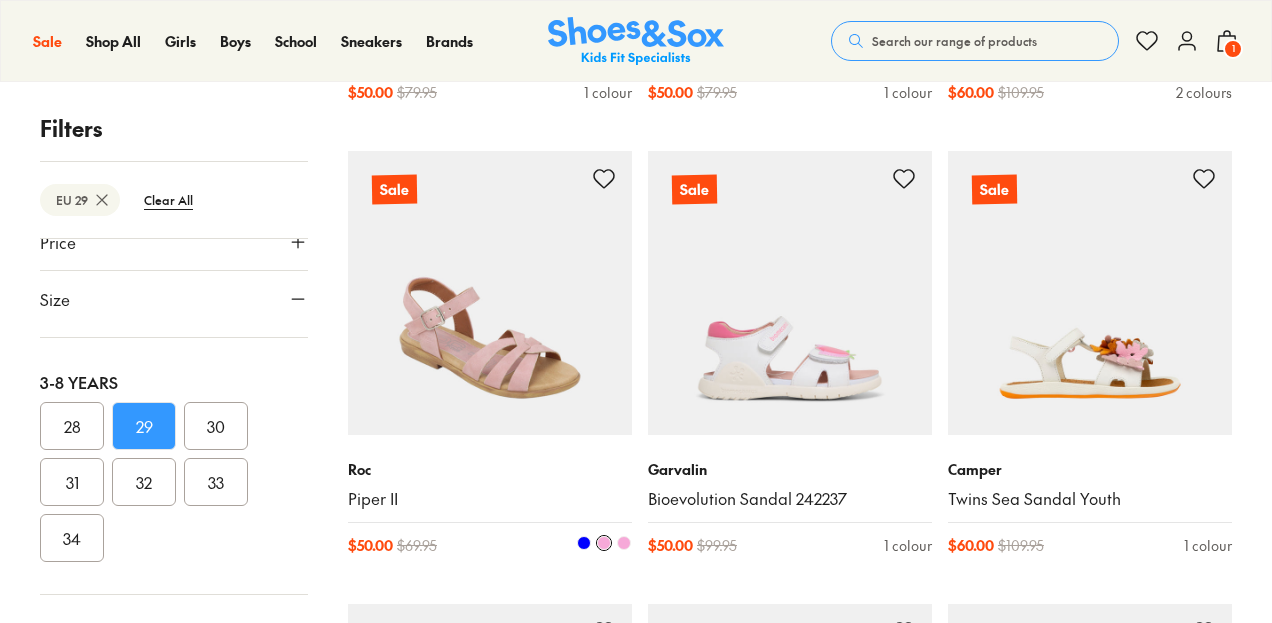 click at bounding box center [490, 293] 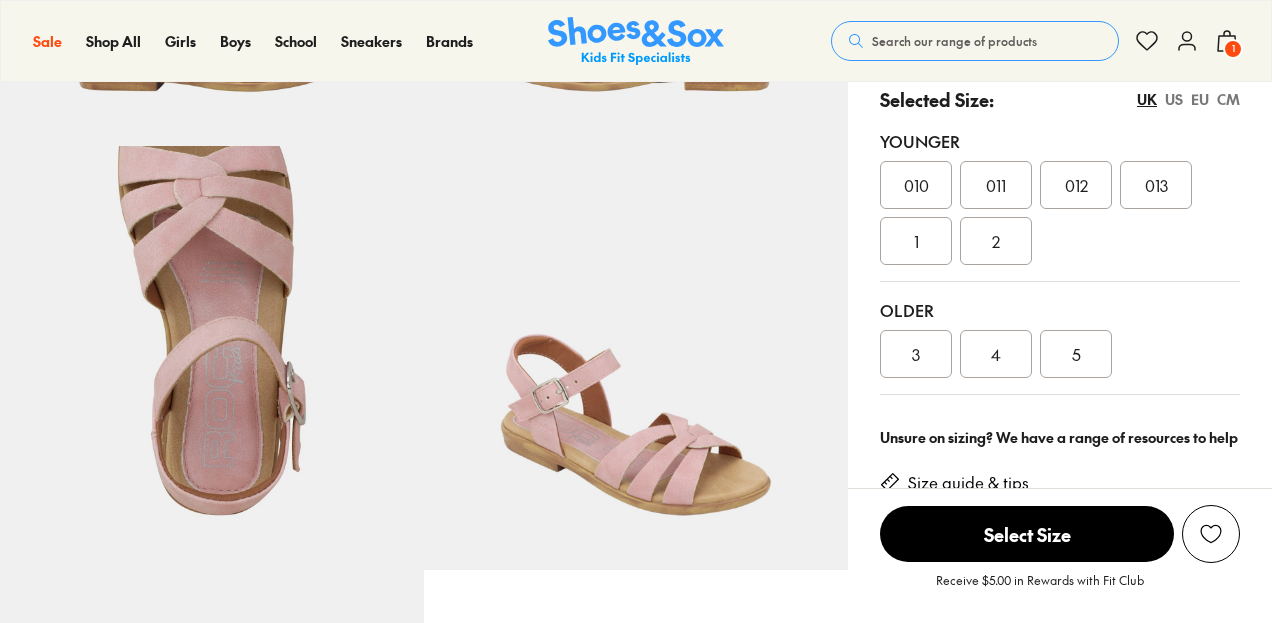 scroll, scrollTop: 400, scrollLeft: 0, axis: vertical 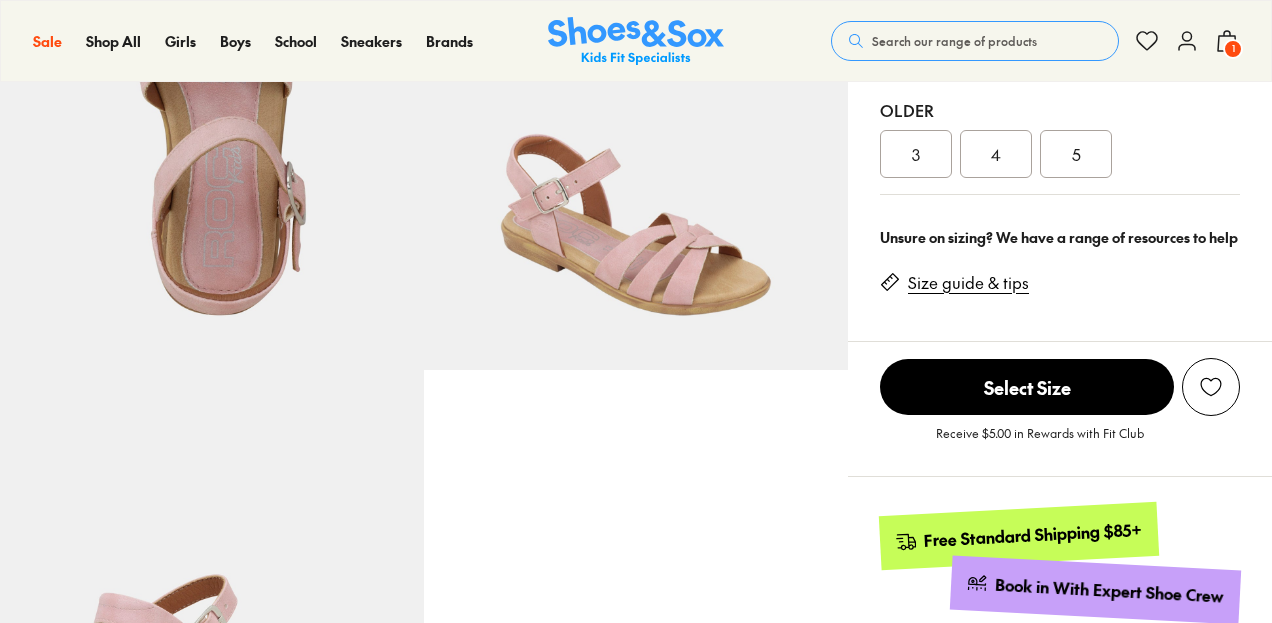 select on "*" 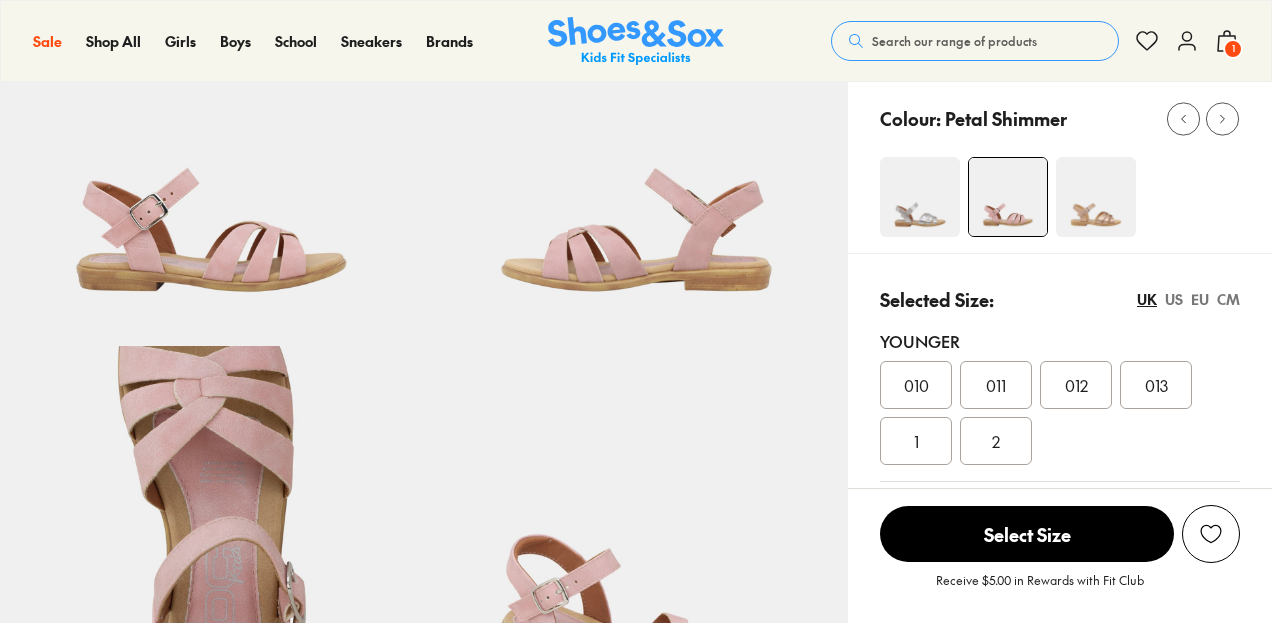 click on "US" at bounding box center [1174, 299] 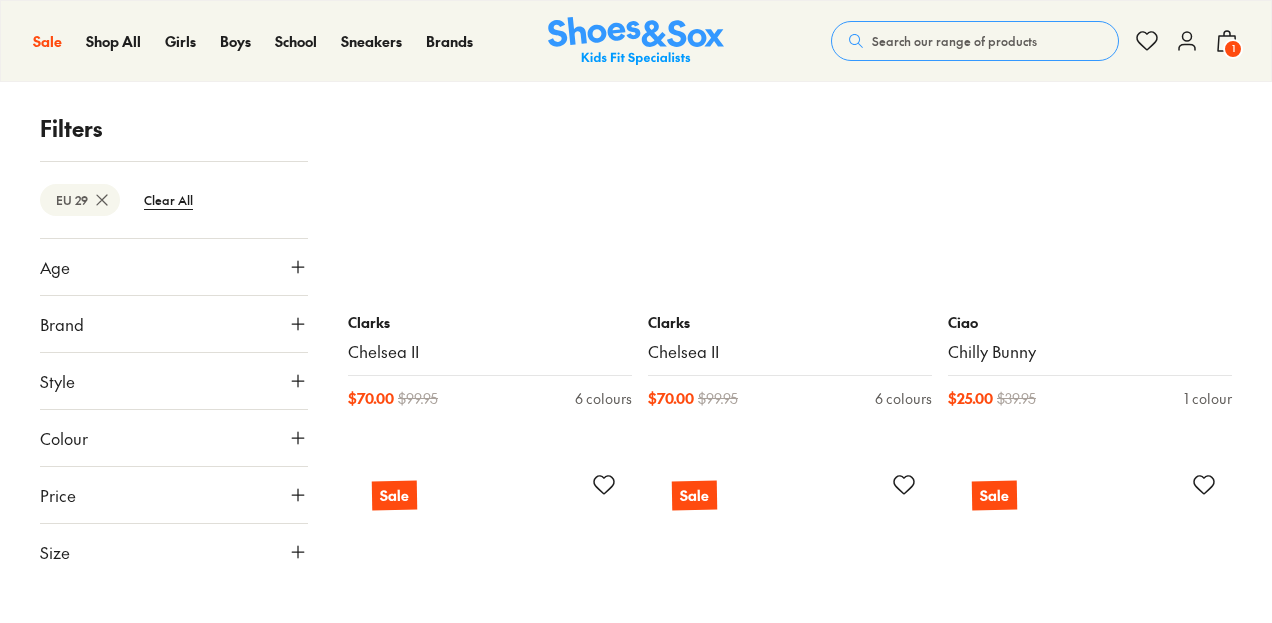 scroll, scrollTop: 4218, scrollLeft: 0, axis: vertical 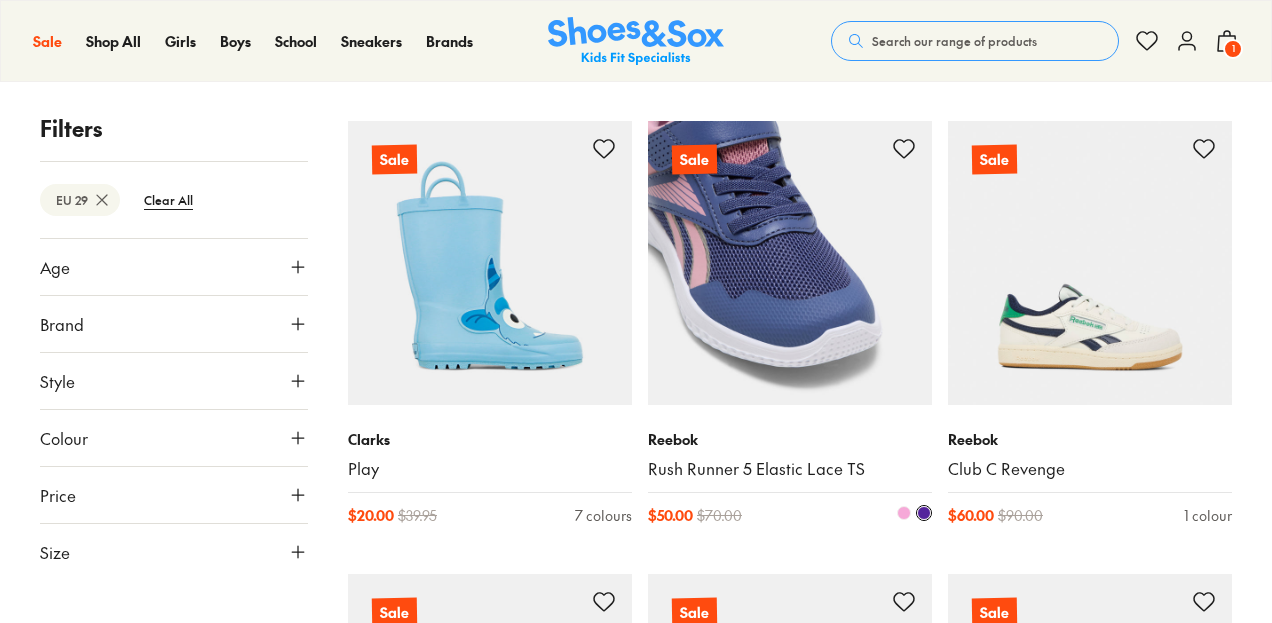 click at bounding box center [790, 263] 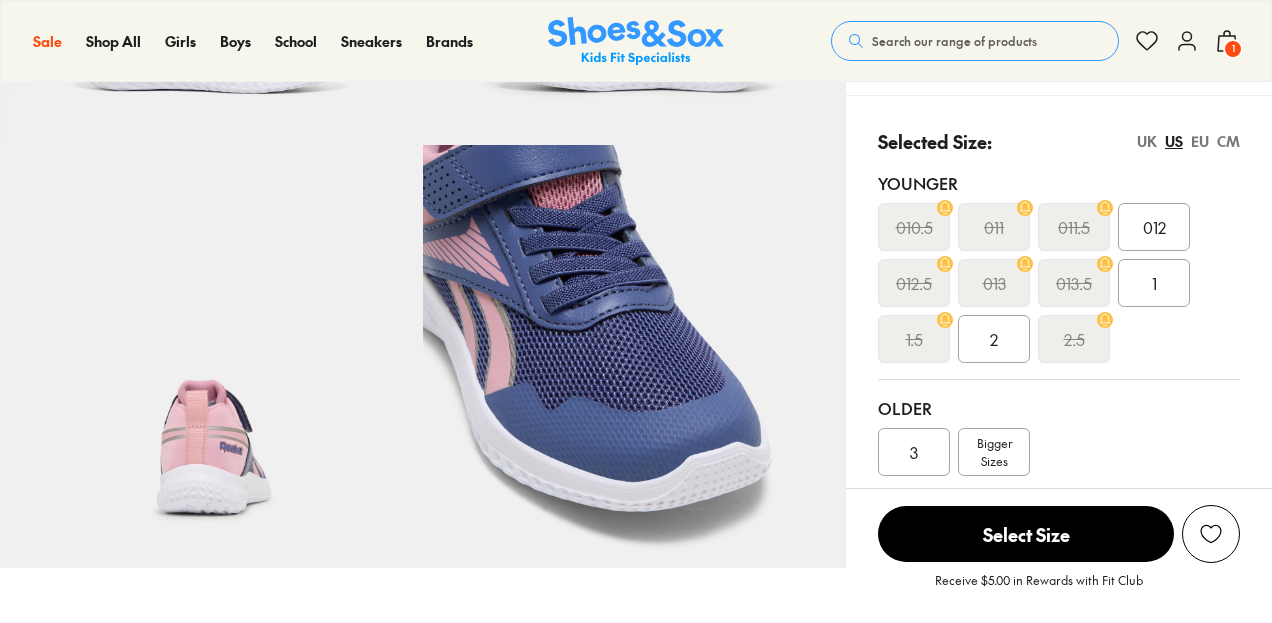 scroll, scrollTop: 0, scrollLeft: 0, axis: both 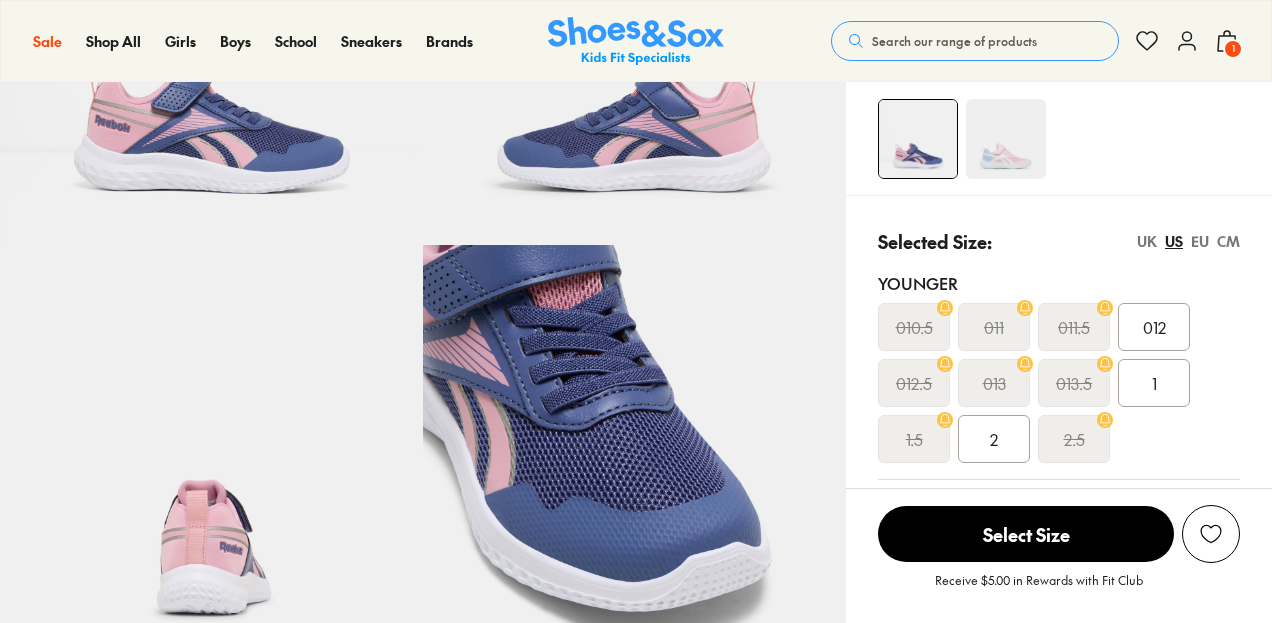 click on "UK US EU CM" at bounding box center (1188, 241) 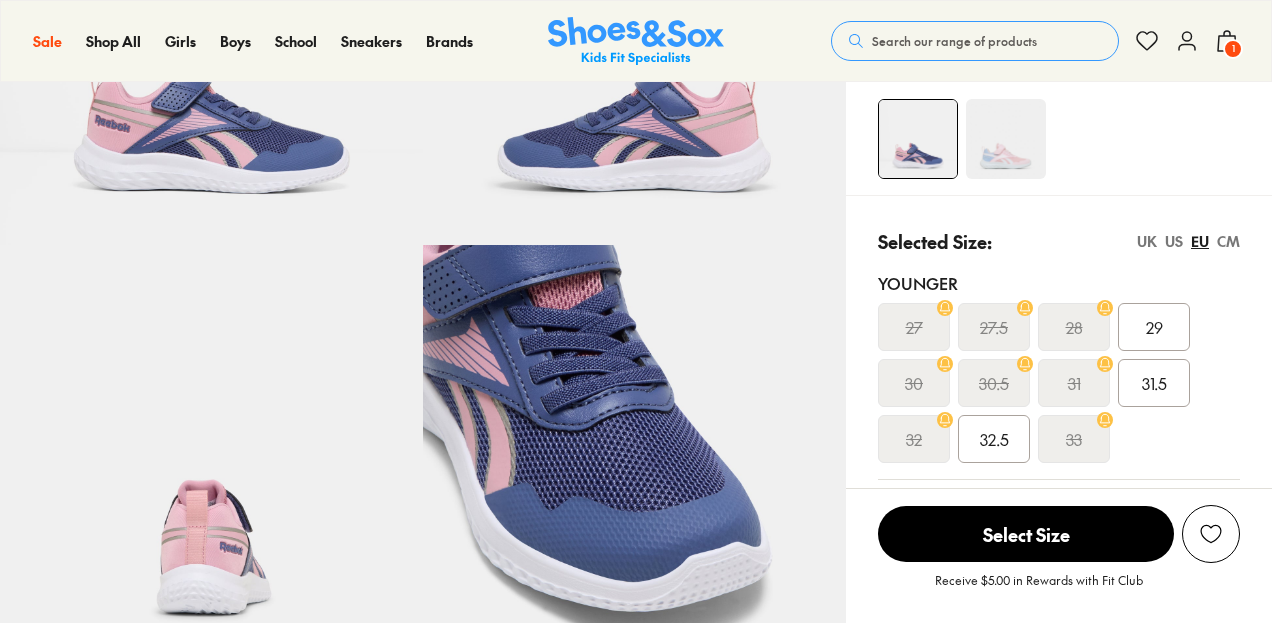 click on "29" at bounding box center [1154, 327] 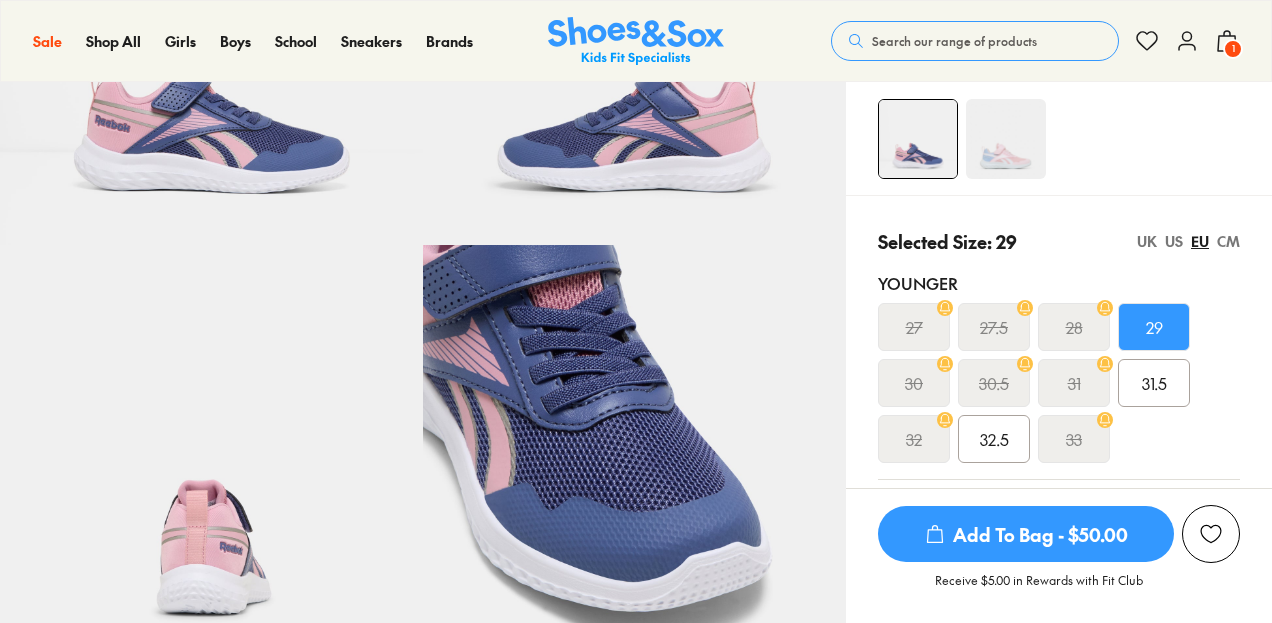 click on "US" at bounding box center [1174, 241] 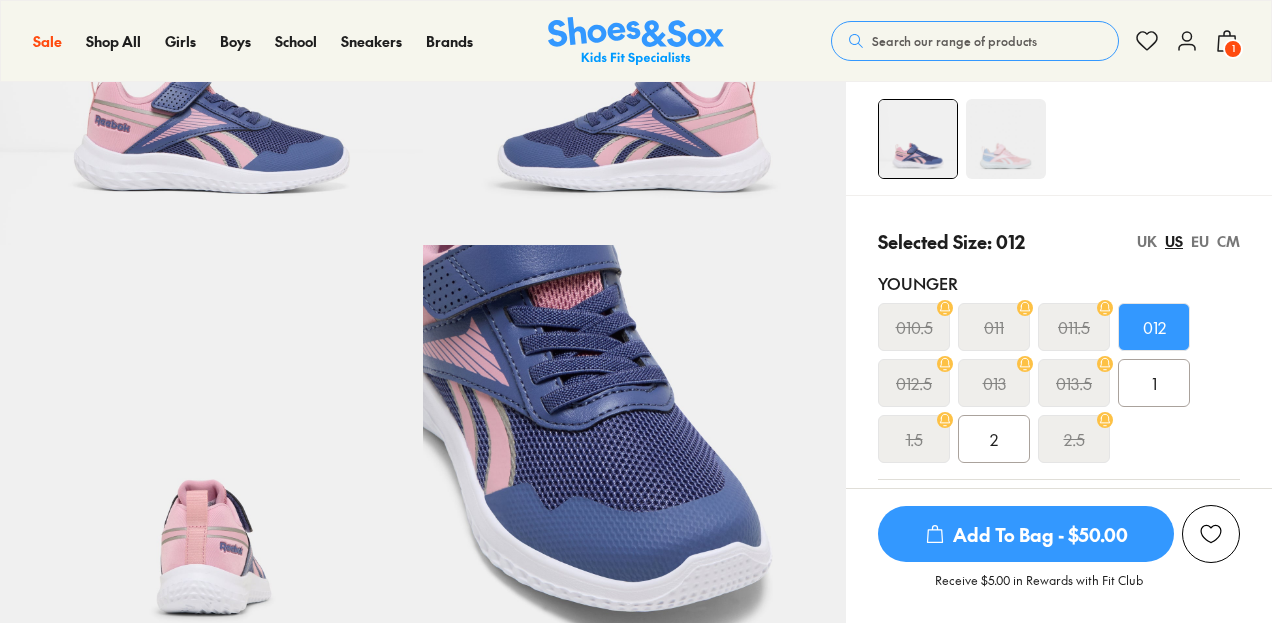 click on "Add To Bag - $50.00" at bounding box center [1026, 534] 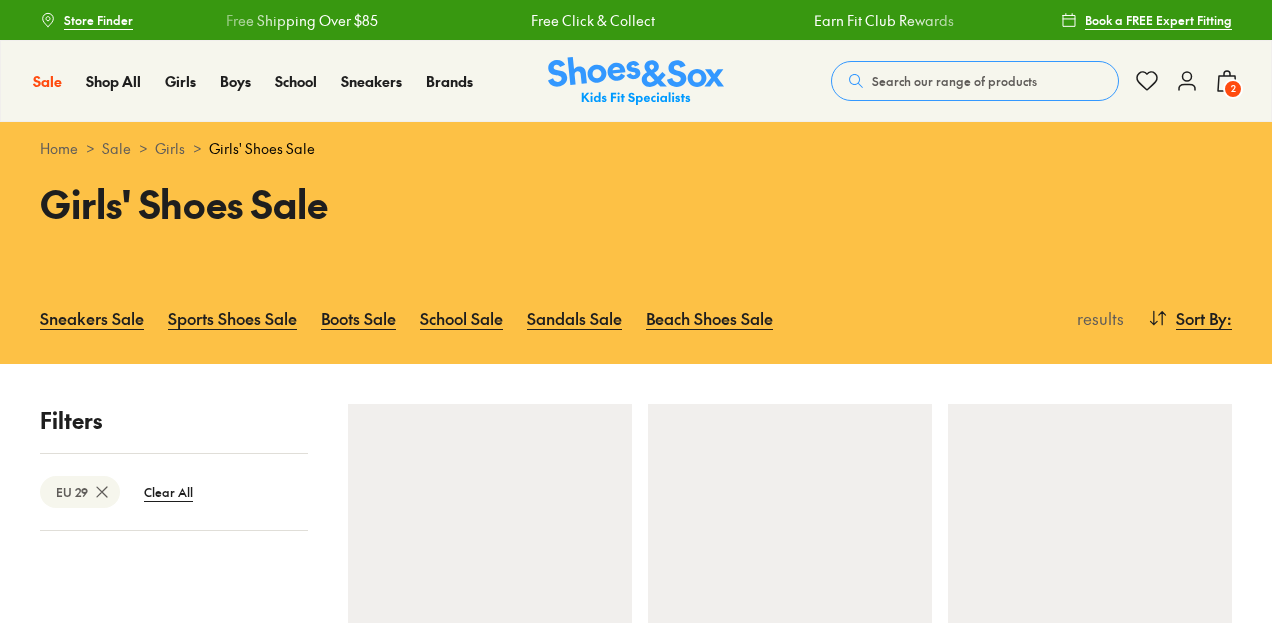 scroll, scrollTop: 0, scrollLeft: 0, axis: both 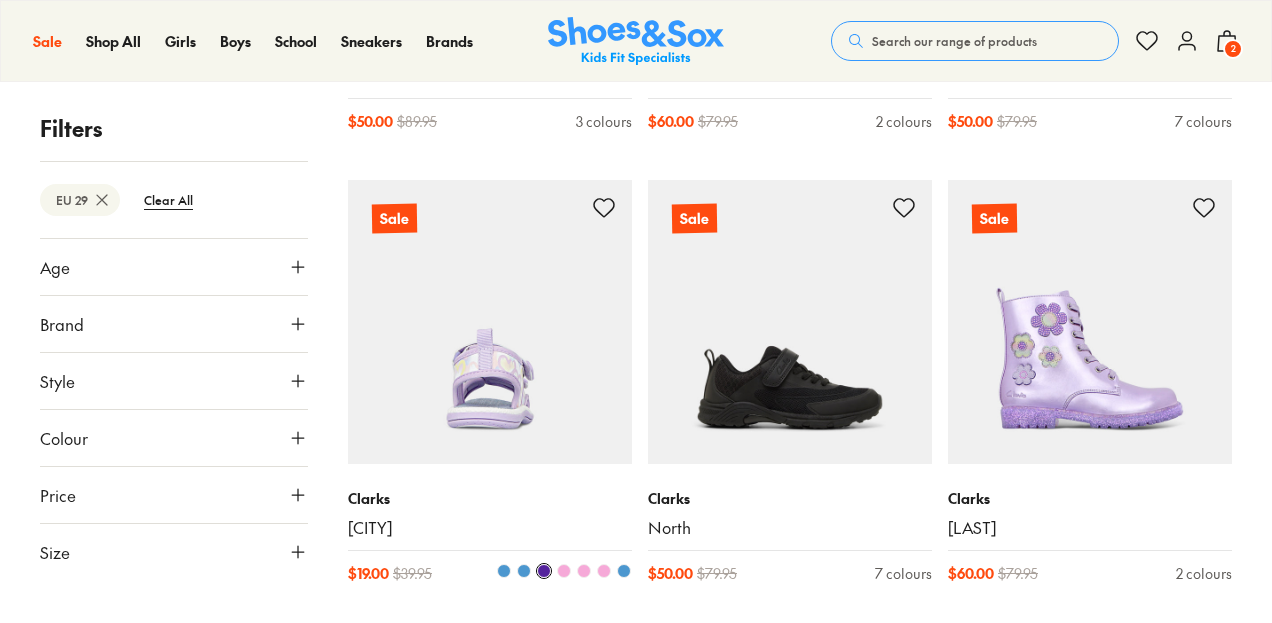 click at bounding box center [490, 322] 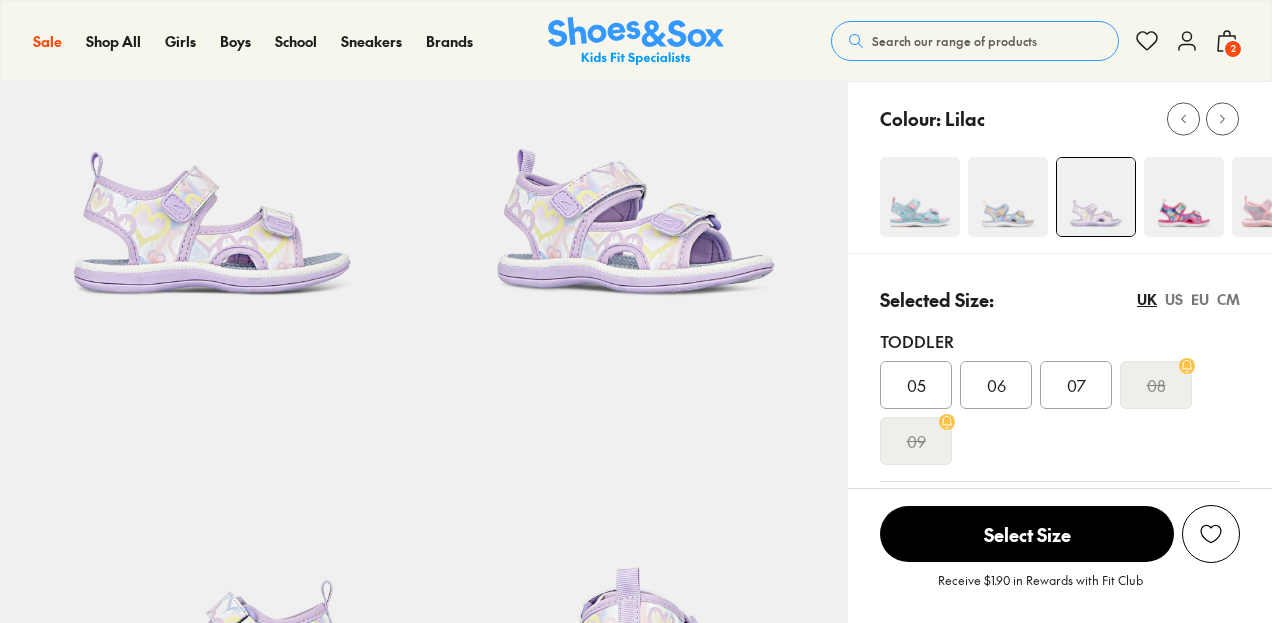 scroll, scrollTop: 200, scrollLeft: 0, axis: vertical 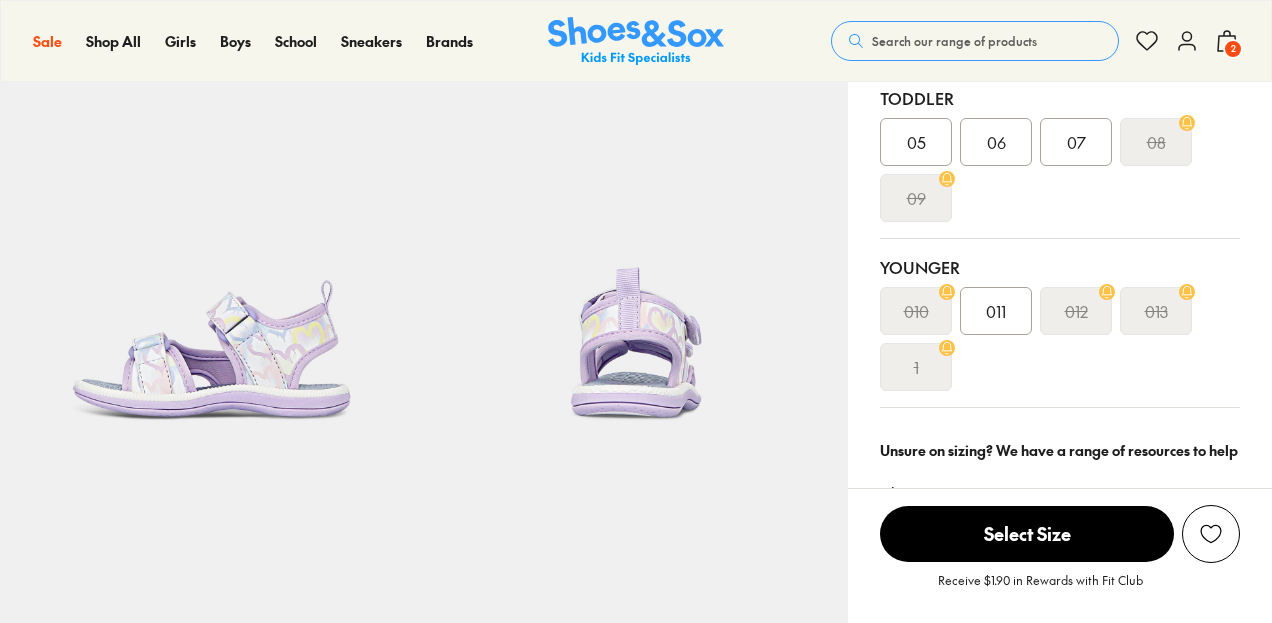 select on "*" 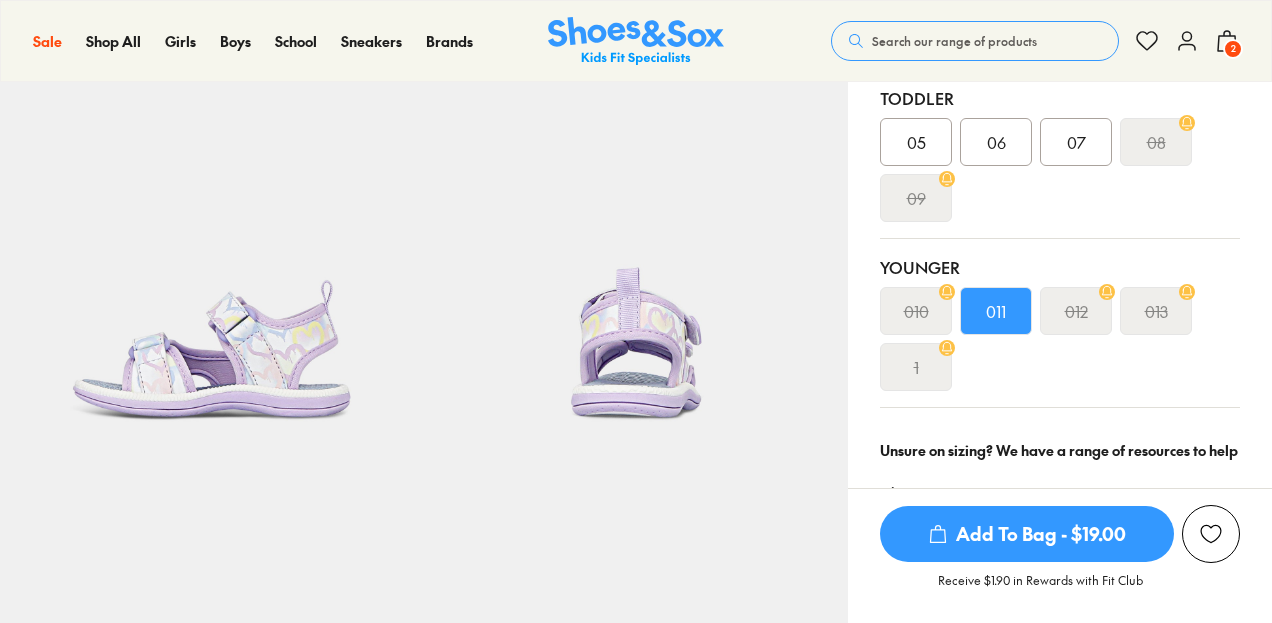 click on "Add To Bag - $19.00" at bounding box center [1027, 534] 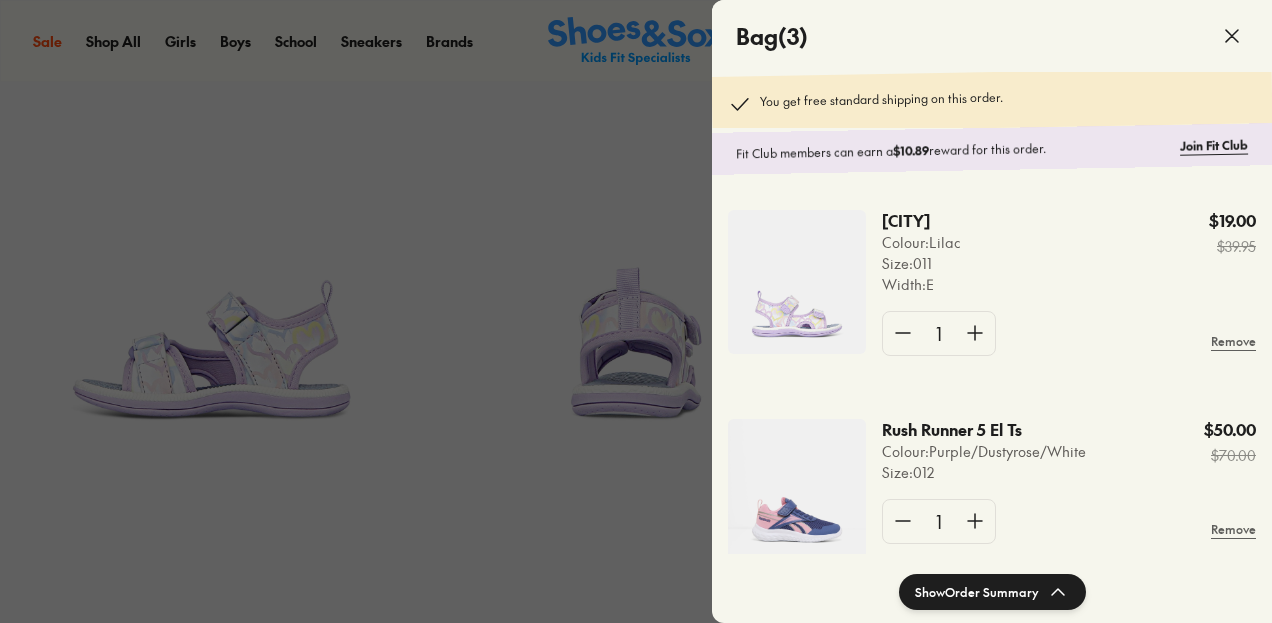 click 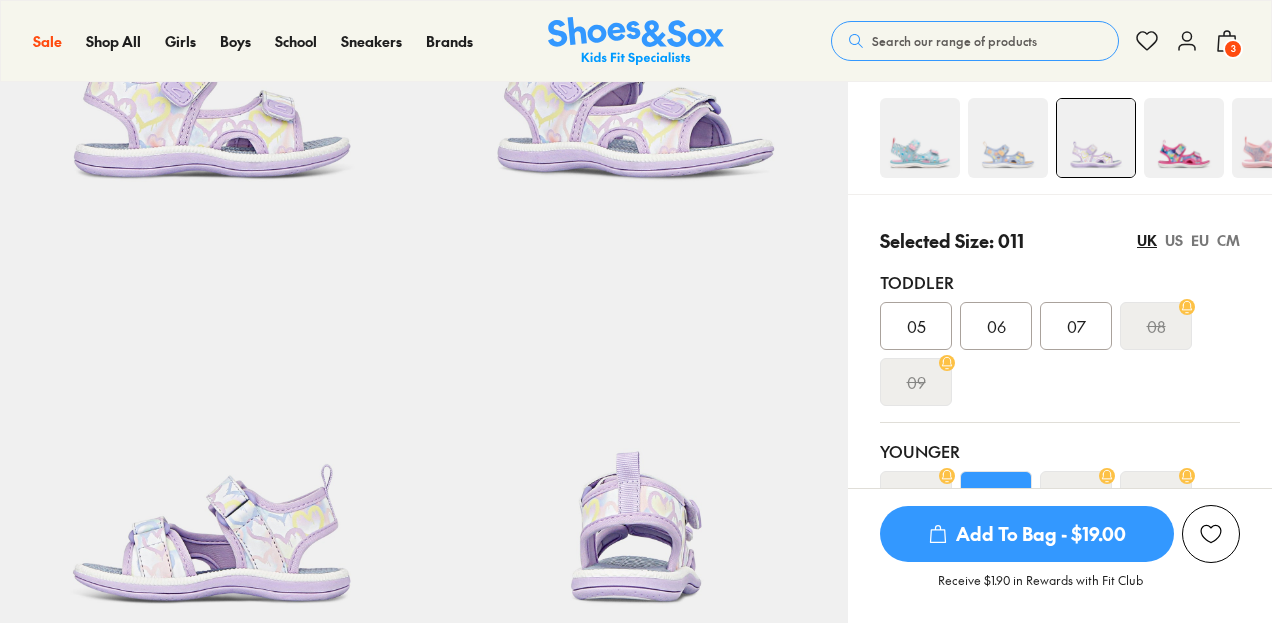 scroll, scrollTop: 300, scrollLeft: 0, axis: vertical 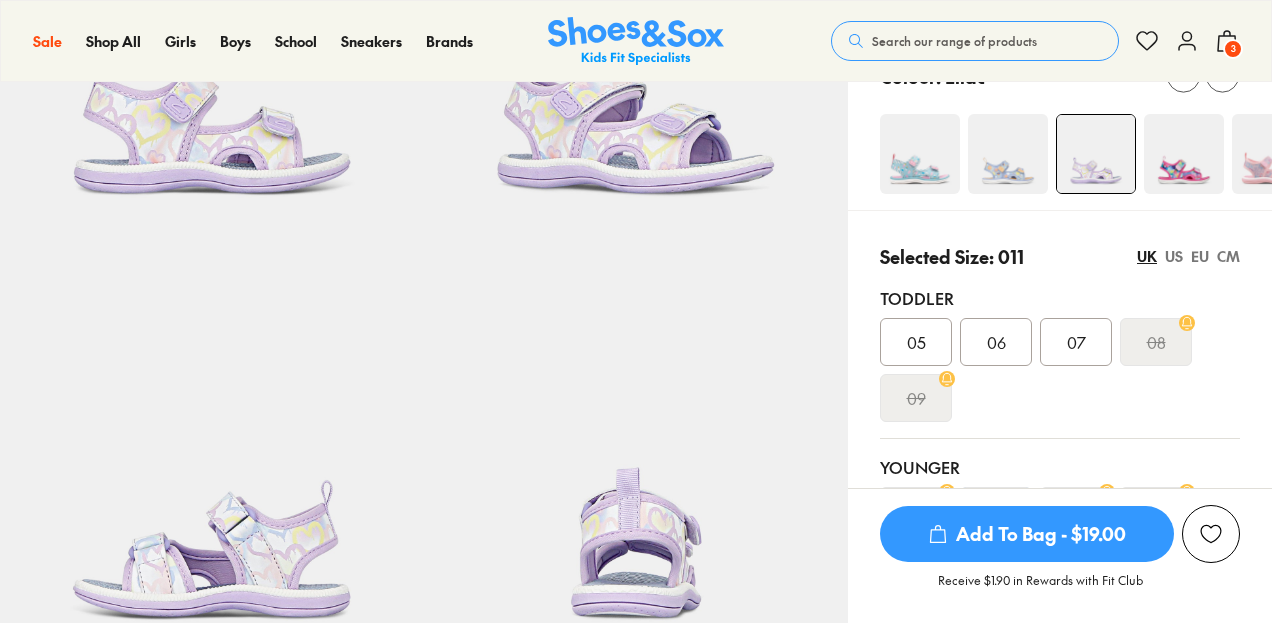 click on "US" at bounding box center [1174, 256] 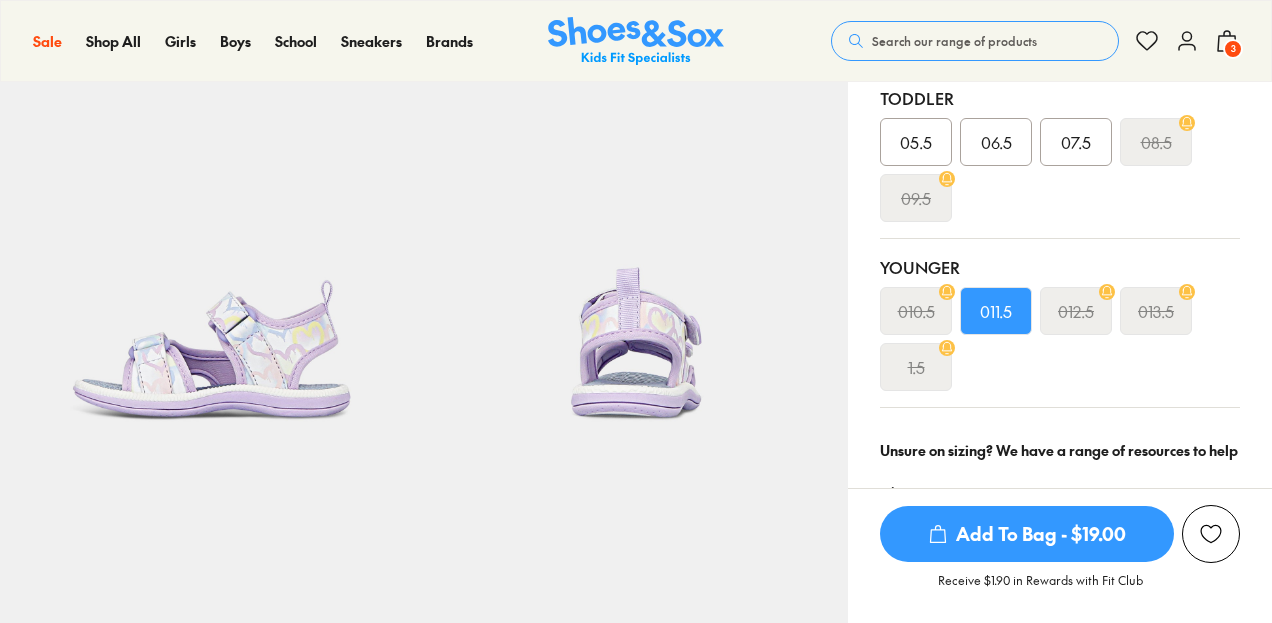 scroll, scrollTop: 0, scrollLeft: 0, axis: both 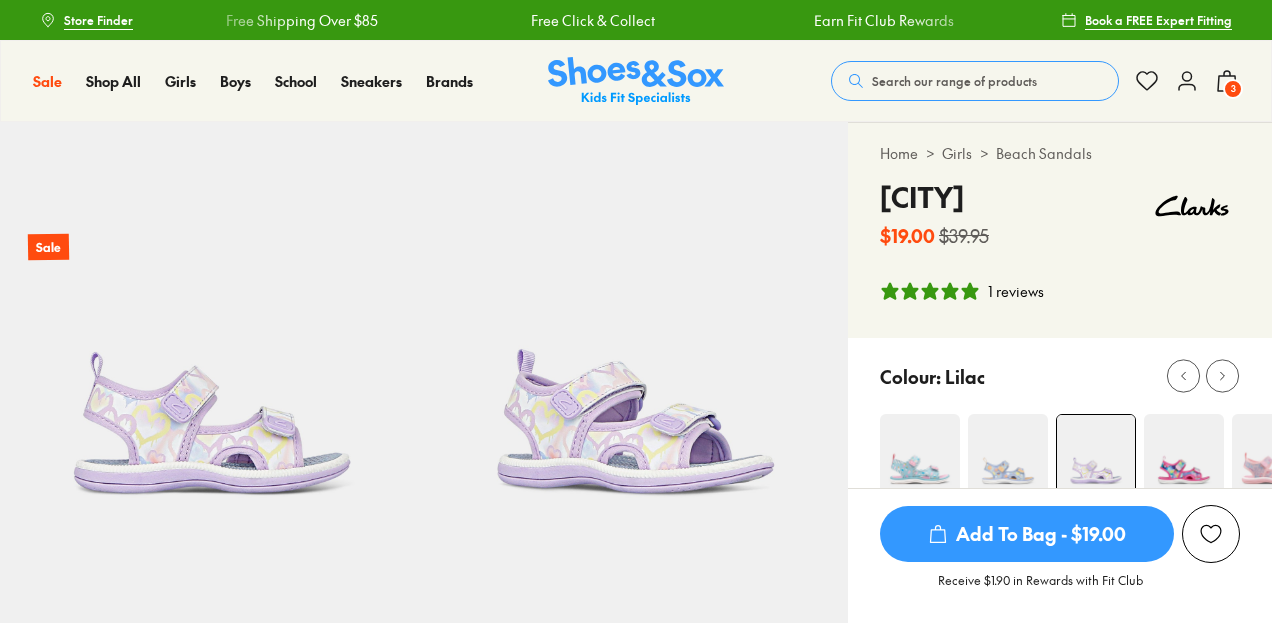 click on "3" at bounding box center (1233, 89) 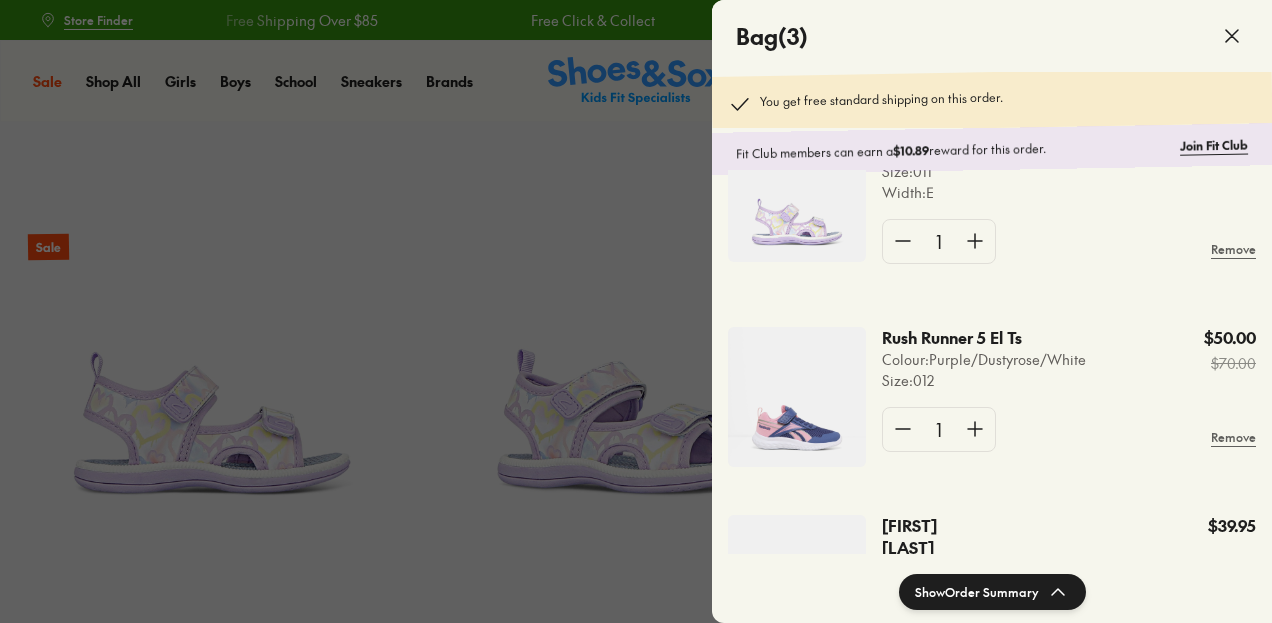 scroll, scrollTop: 246, scrollLeft: 0, axis: vertical 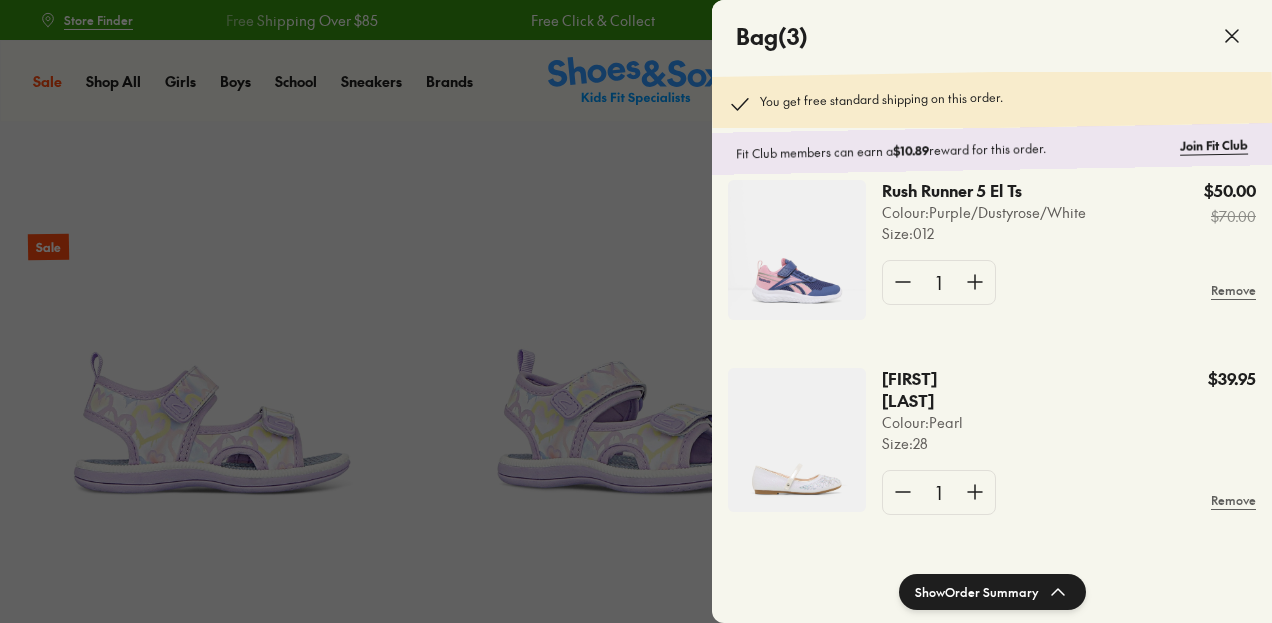 click 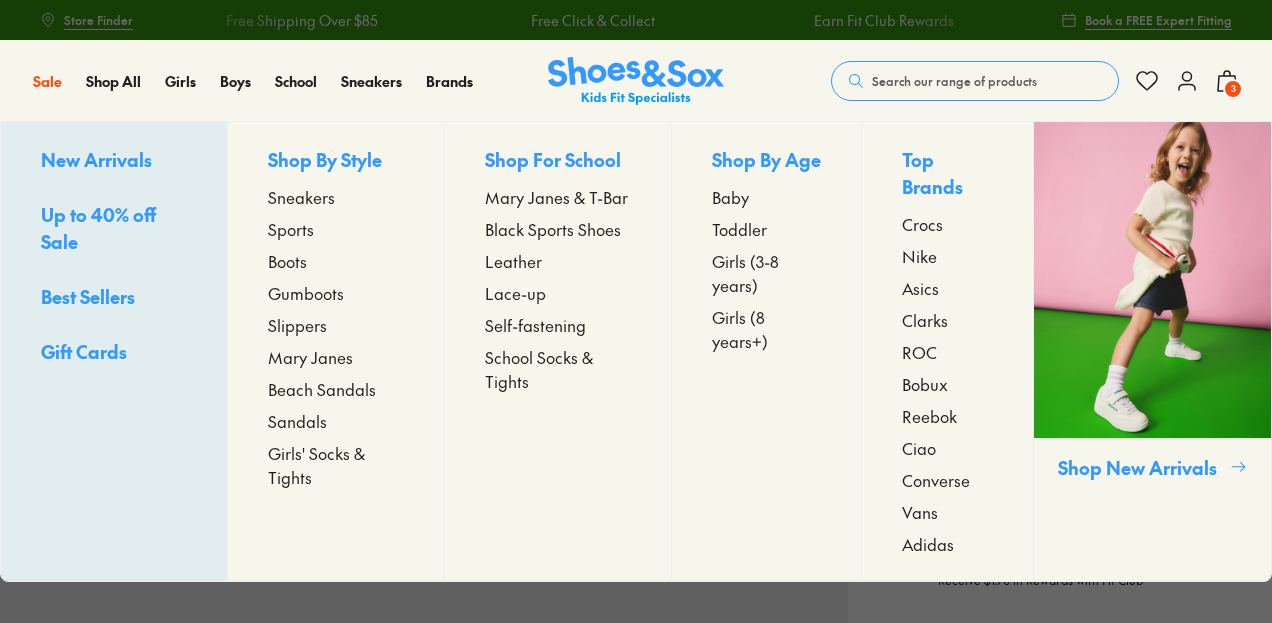 click on "Sandals" at bounding box center [297, 421] 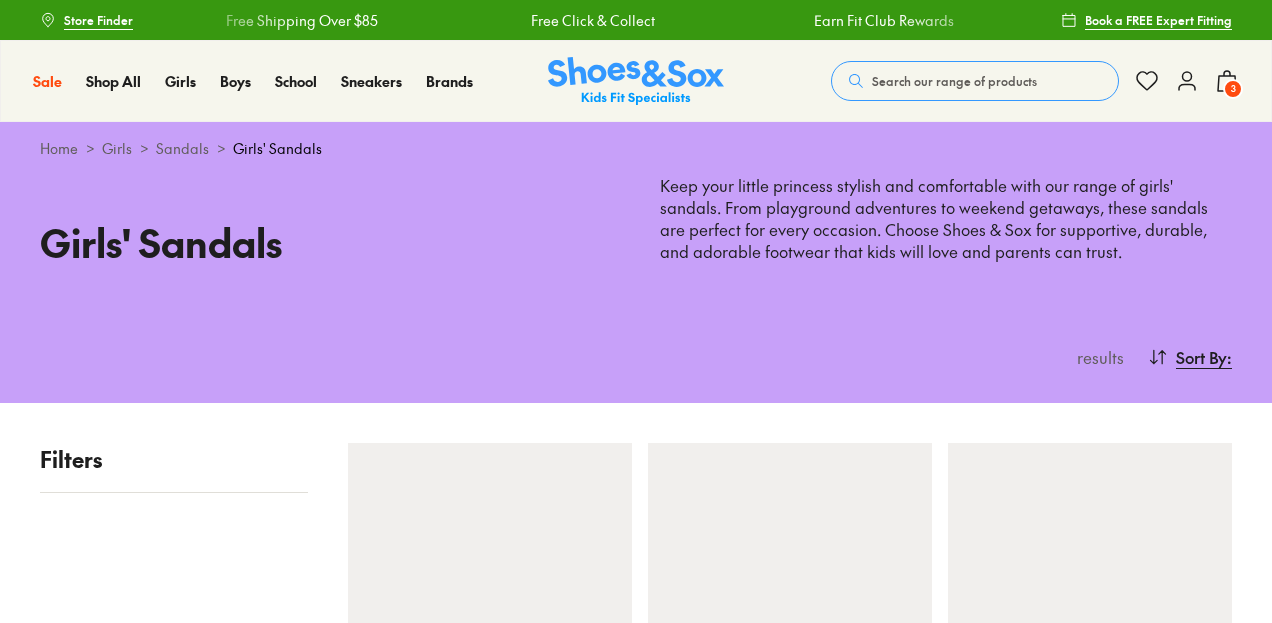 scroll, scrollTop: 0, scrollLeft: 0, axis: both 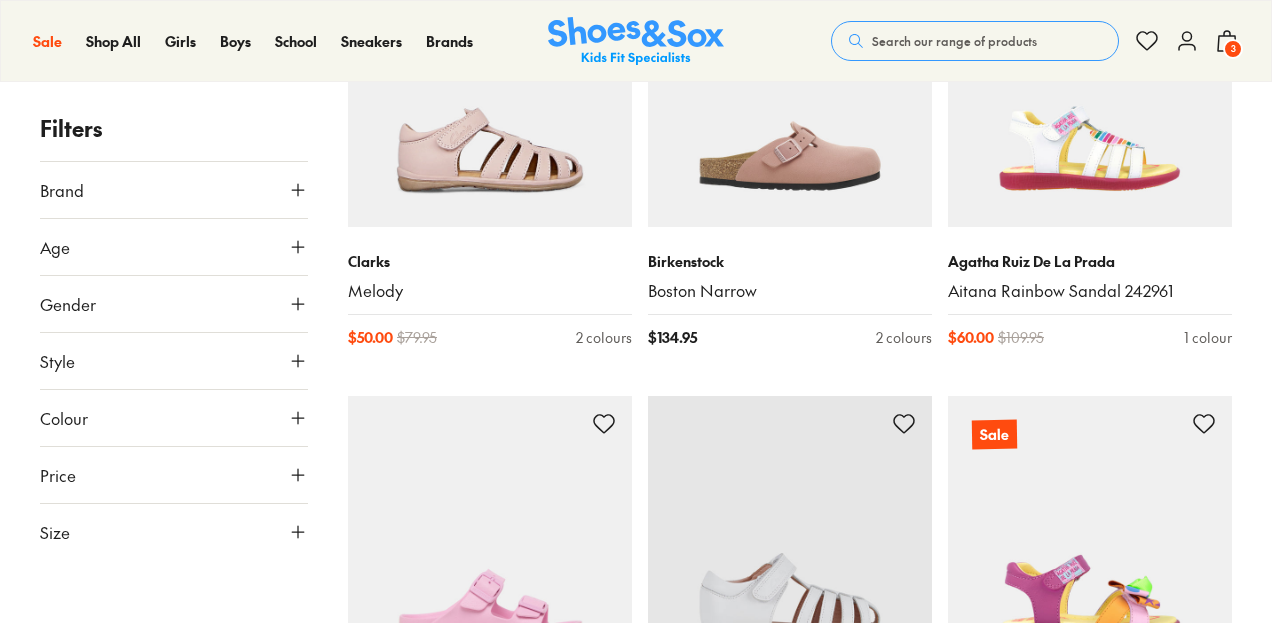 click on "Size" at bounding box center [174, 532] 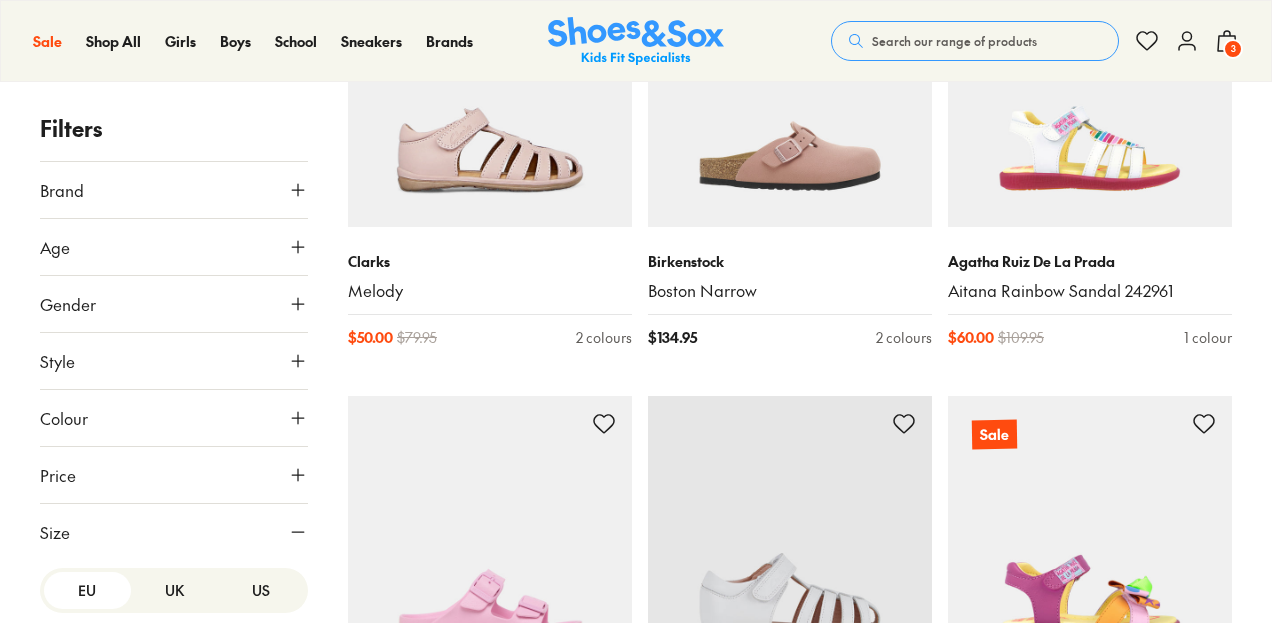 scroll, scrollTop: 300, scrollLeft: 0, axis: vertical 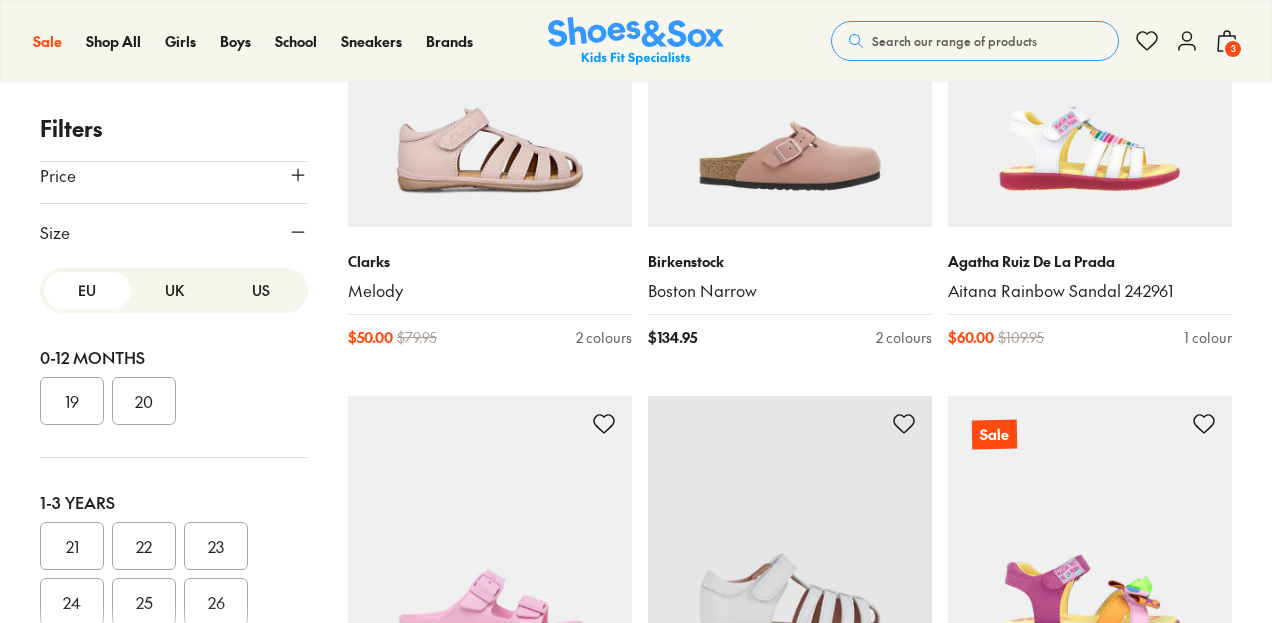 click on "US" at bounding box center (260, 290) 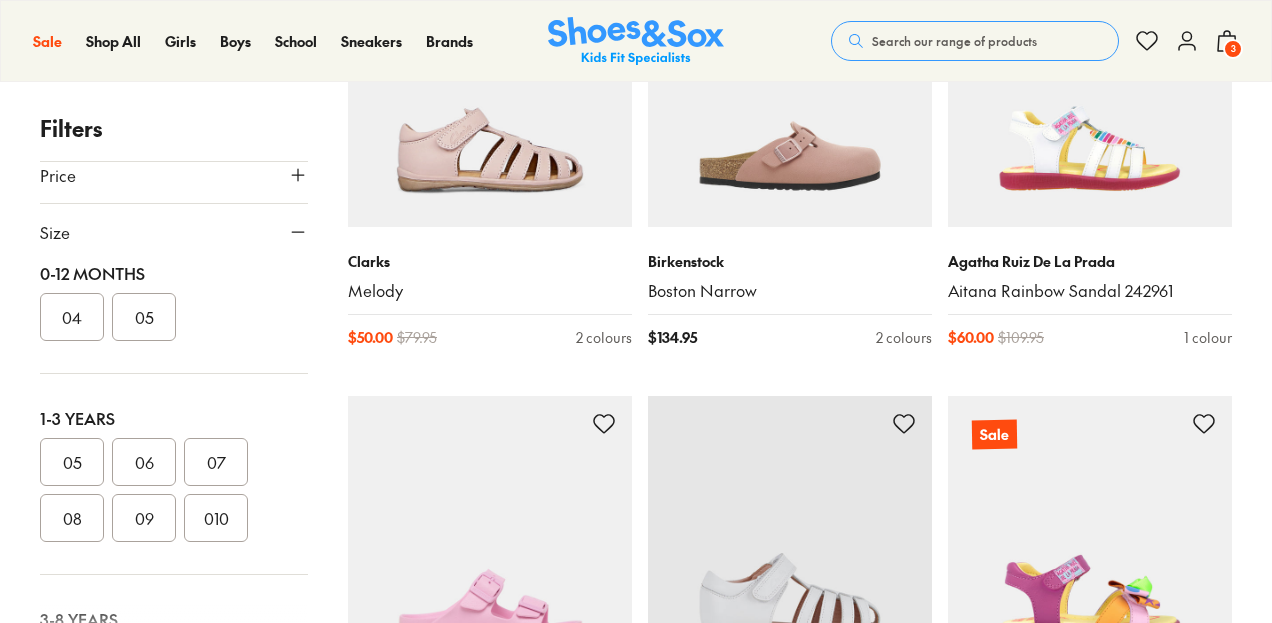scroll, scrollTop: 300, scrollLeft: 0, axis: vertical 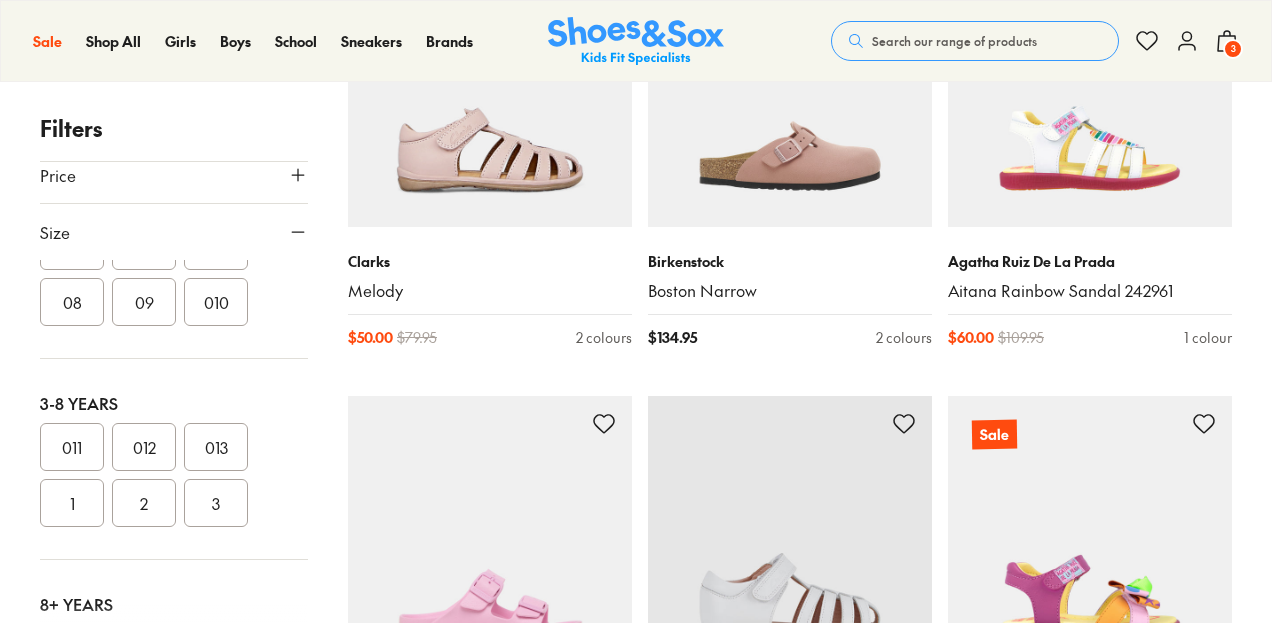 click on "012" at bounding box center [144, 447] 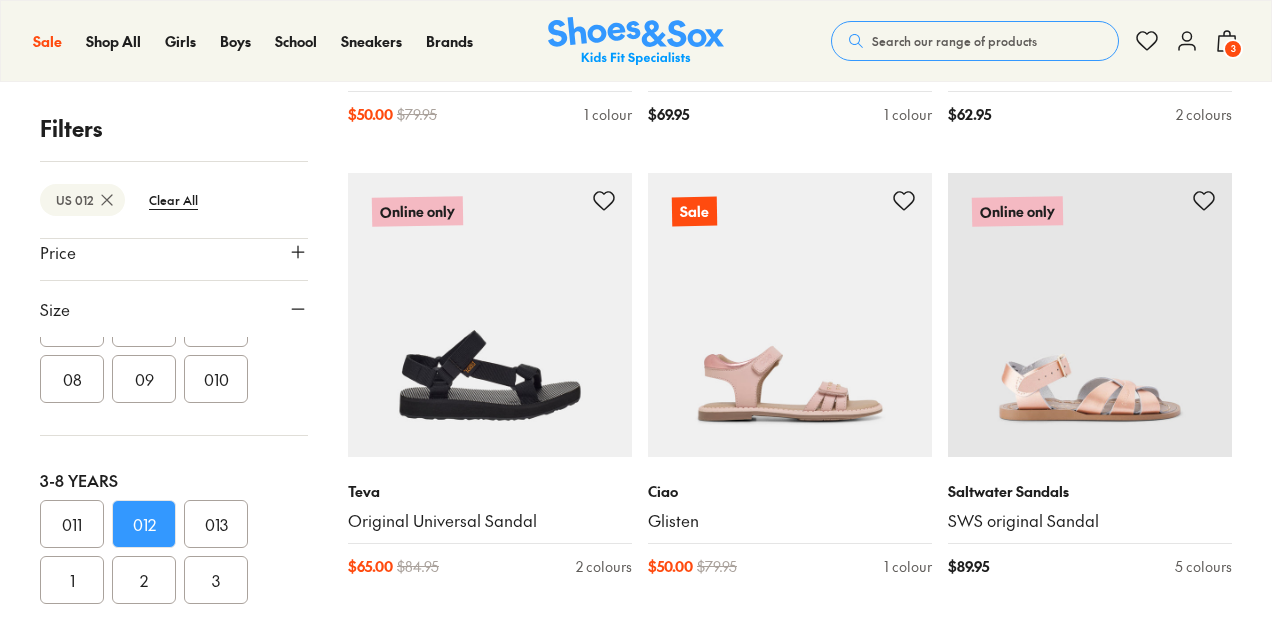 scroll, scrollTop: 1317, scrollLeft: 0, axis: vertical 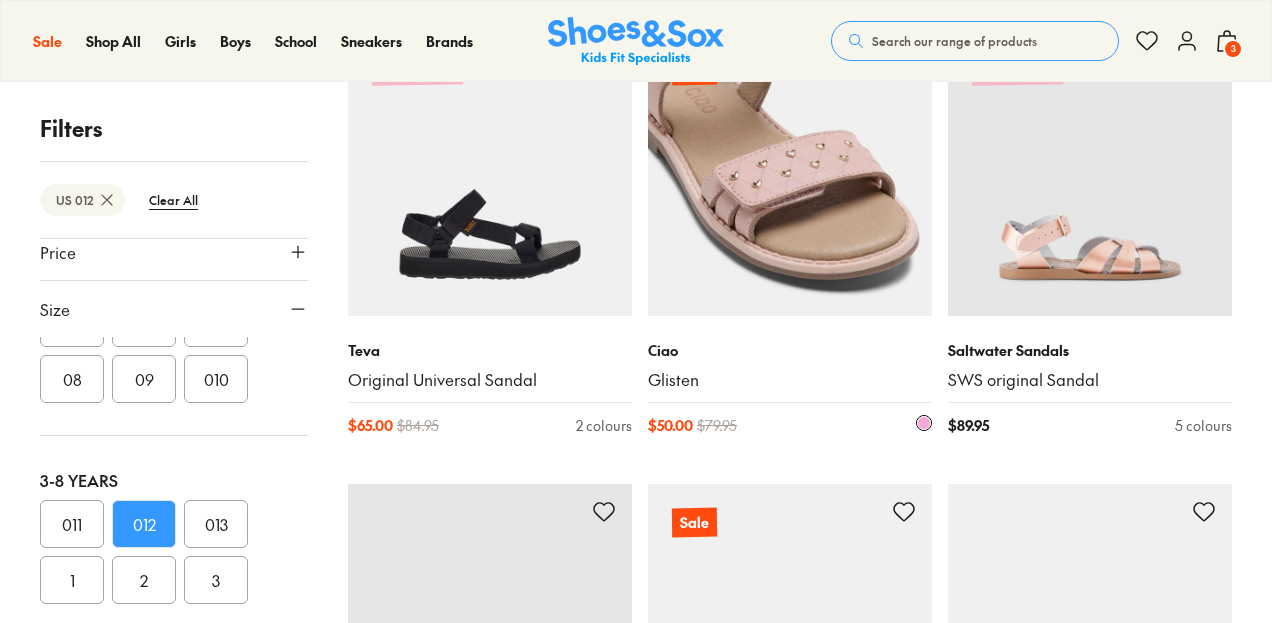 click at bounding box center [790, 174] 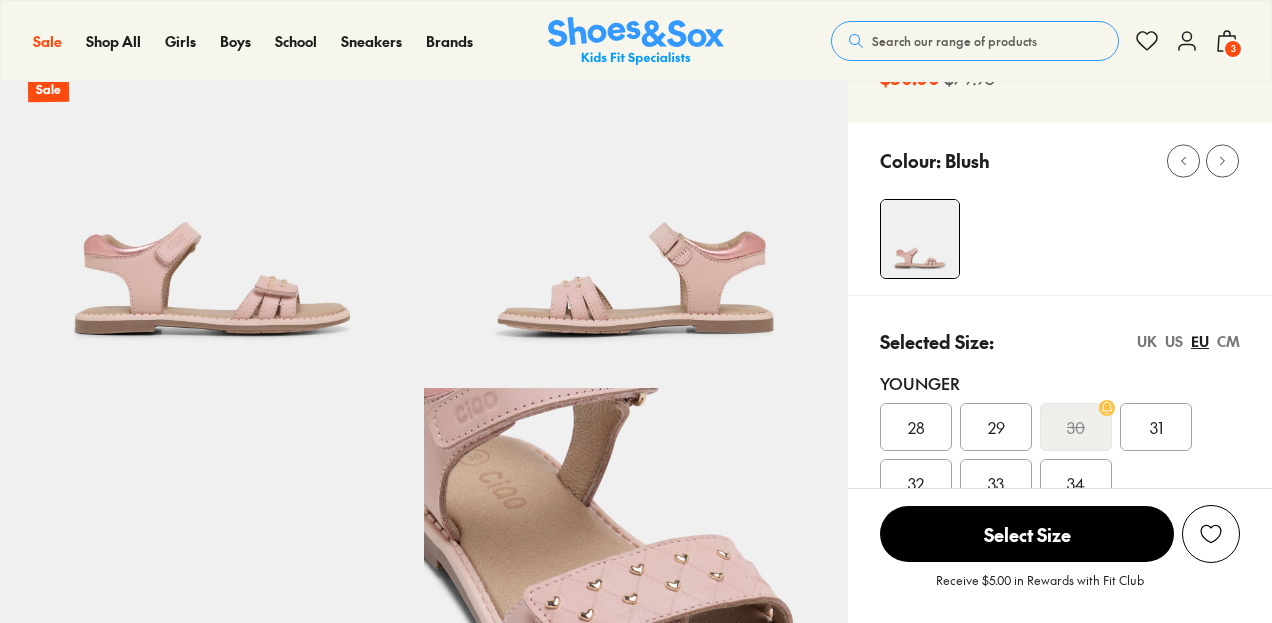 scroll, scrollTop: 0, scrollLeft: 0, axis: both 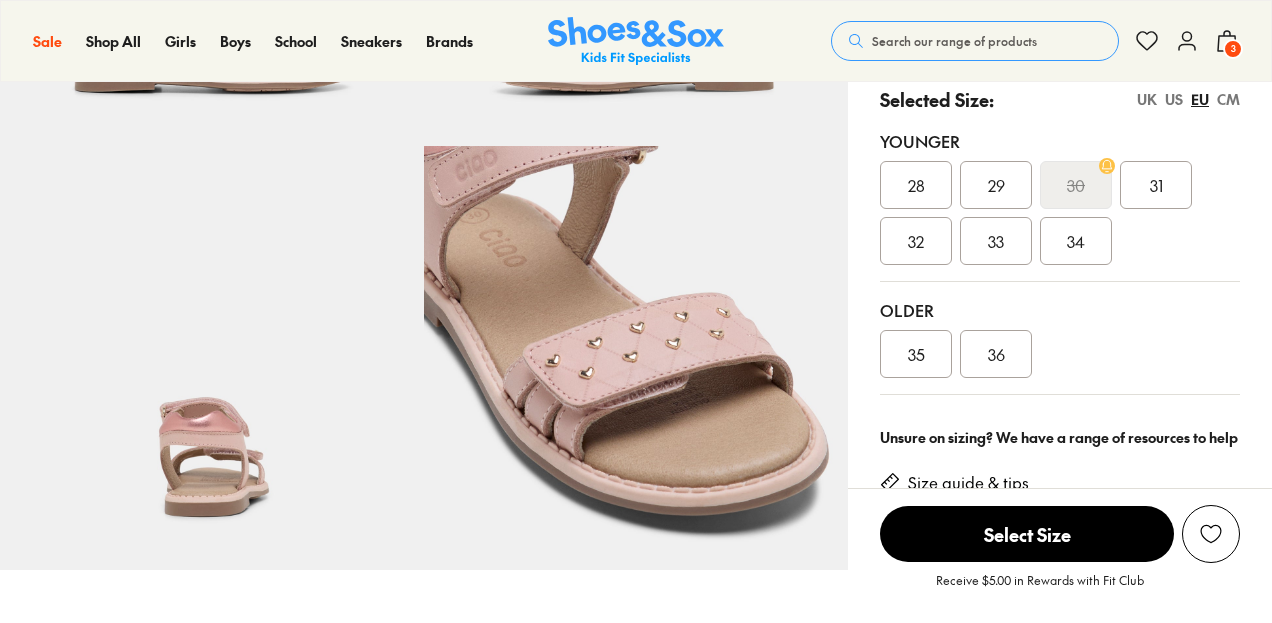 select on "*" 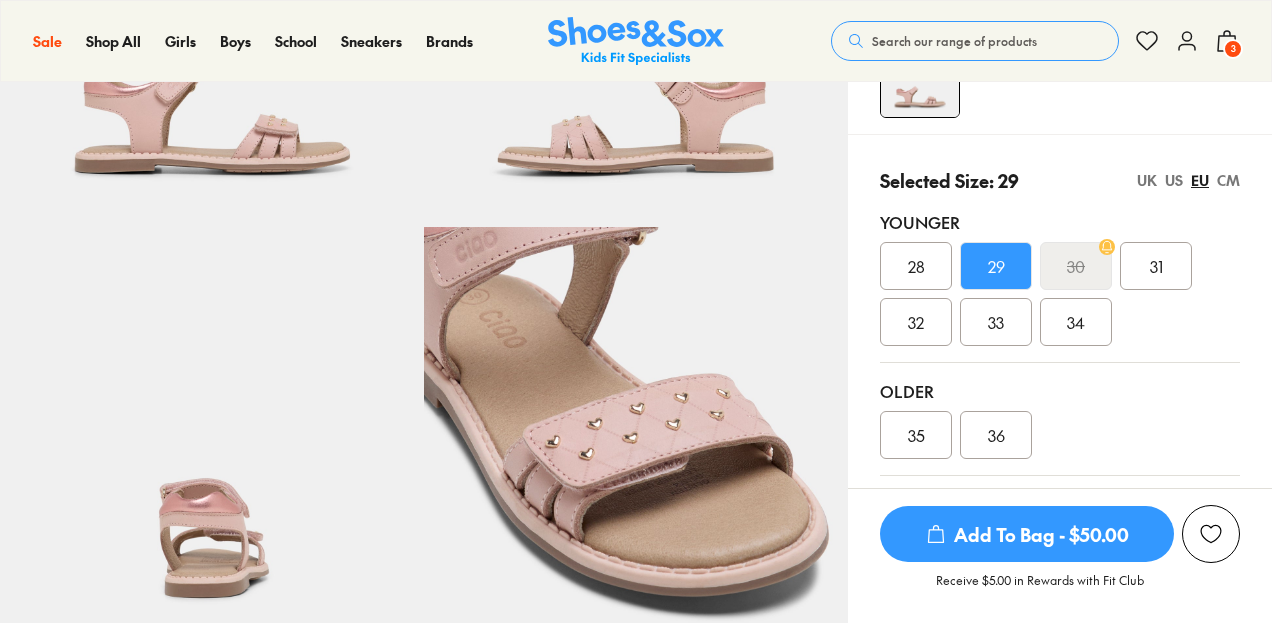scroll, scrollTop: 400, scrollLeft: 0, axis: vertical 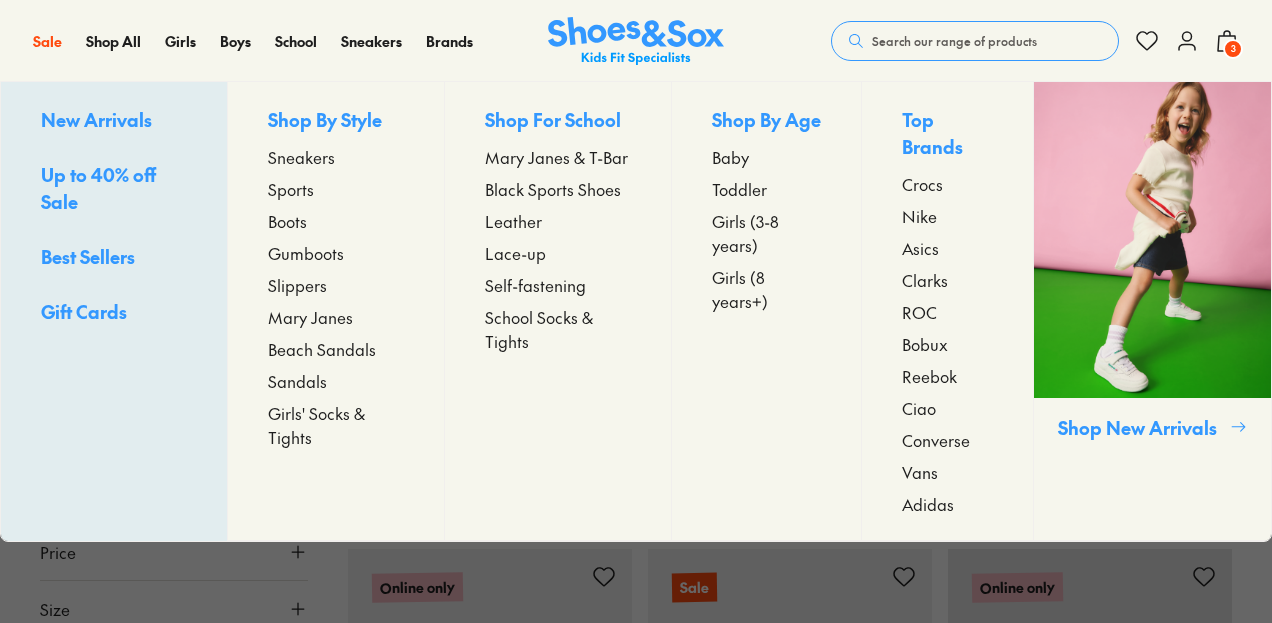 click on "Beach Sandals" at bounding box center [322, 349] 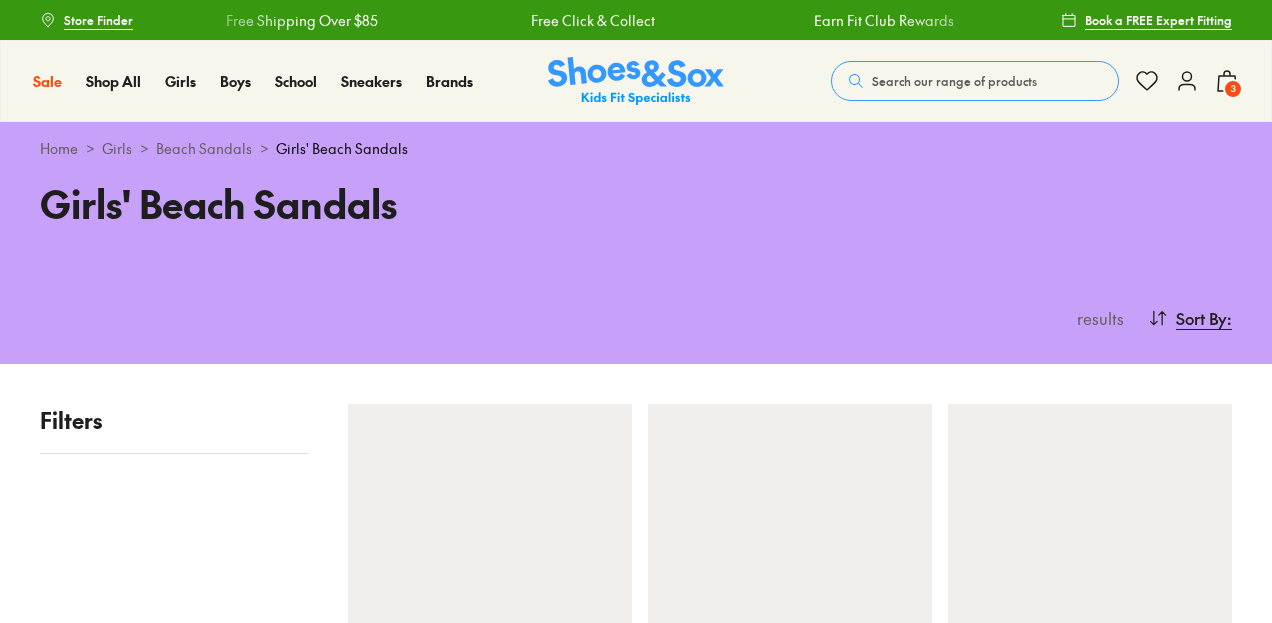 scroll, scrollTop: 0, scrollLeft: 0, axis: both 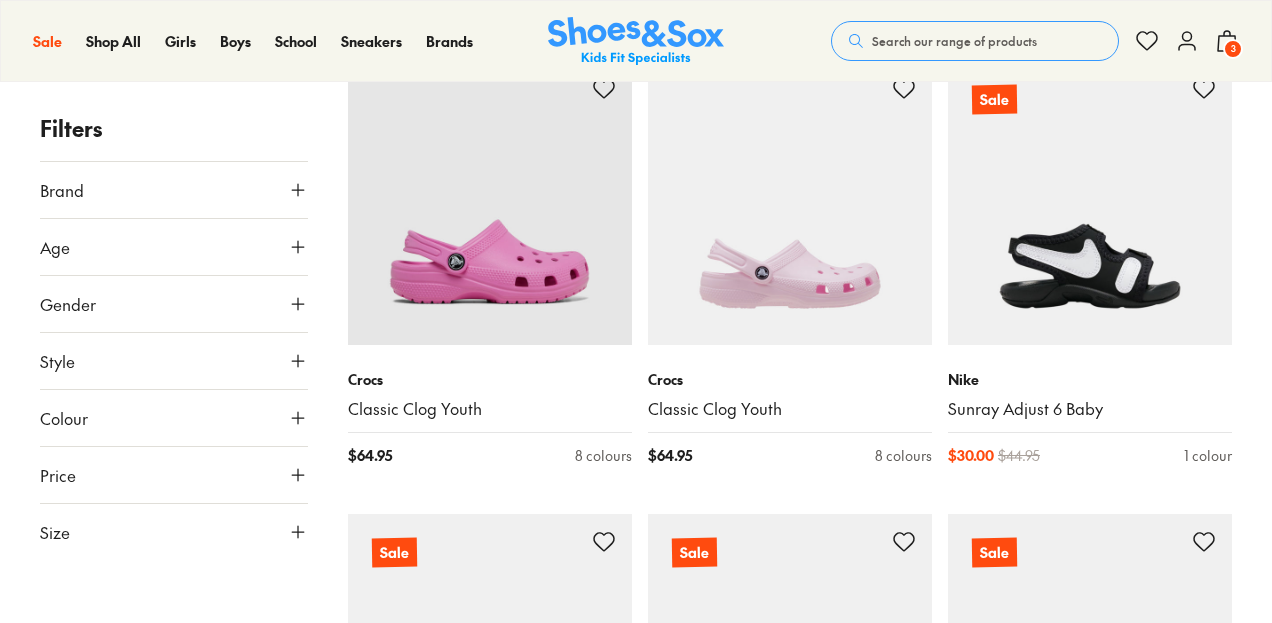click on "3" at bounding box center (1233, 49) 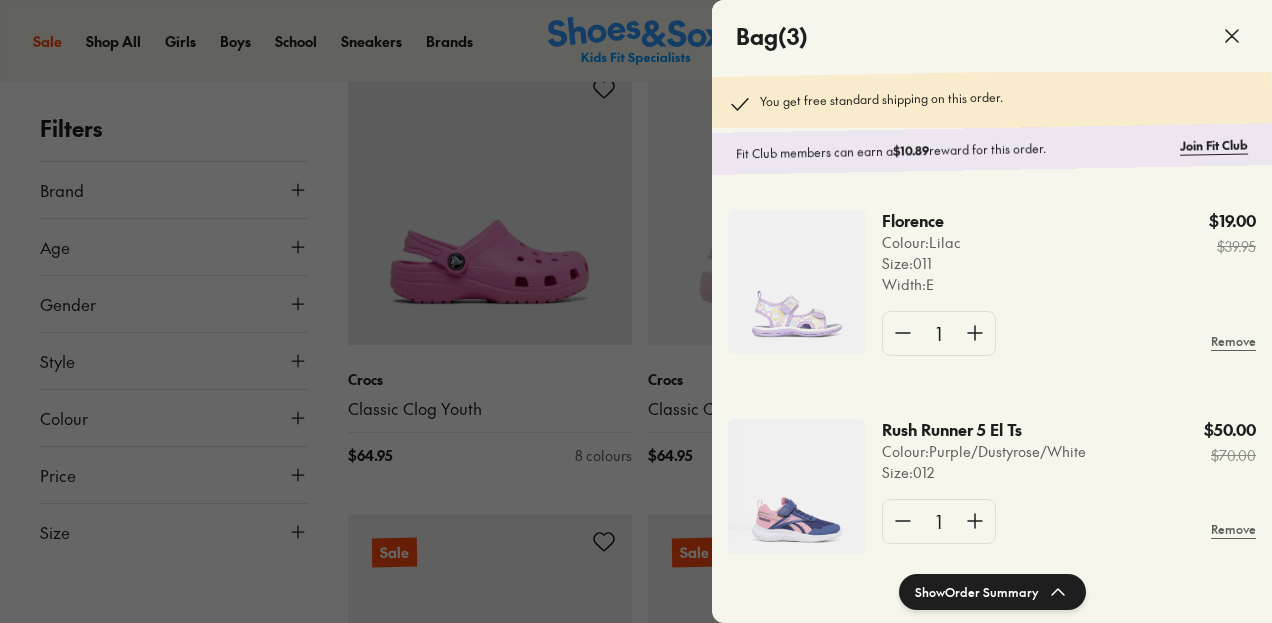 click 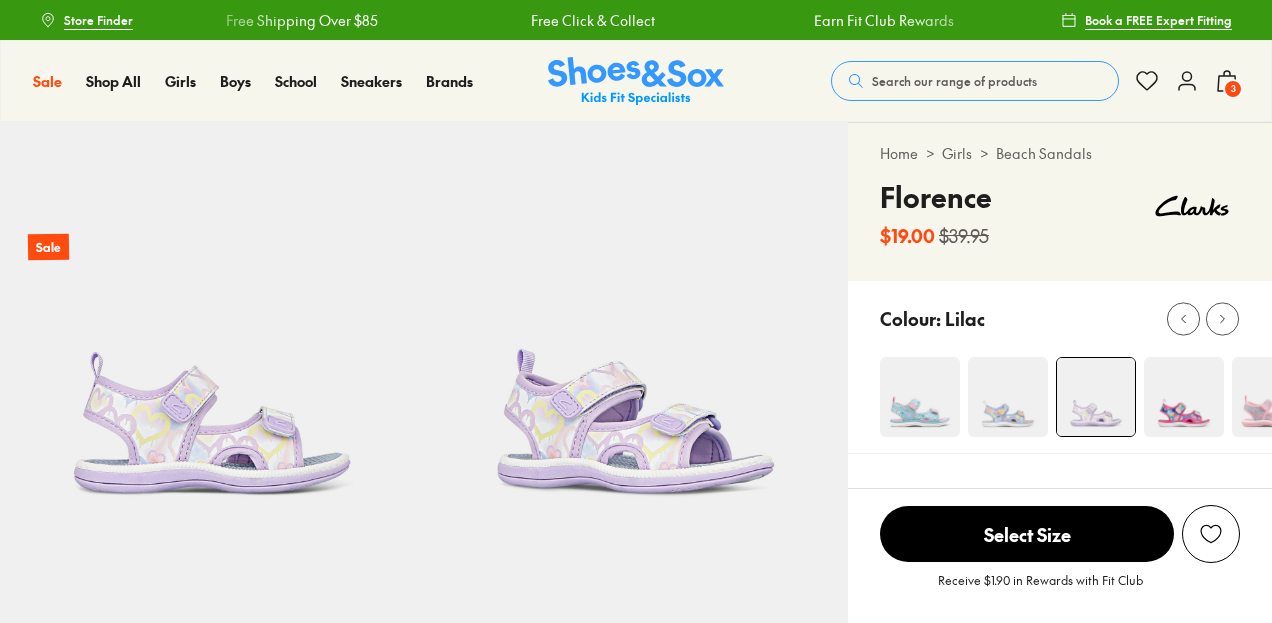 scroll, scrollTop: 384, scrollLeft: 0, axis: vertical 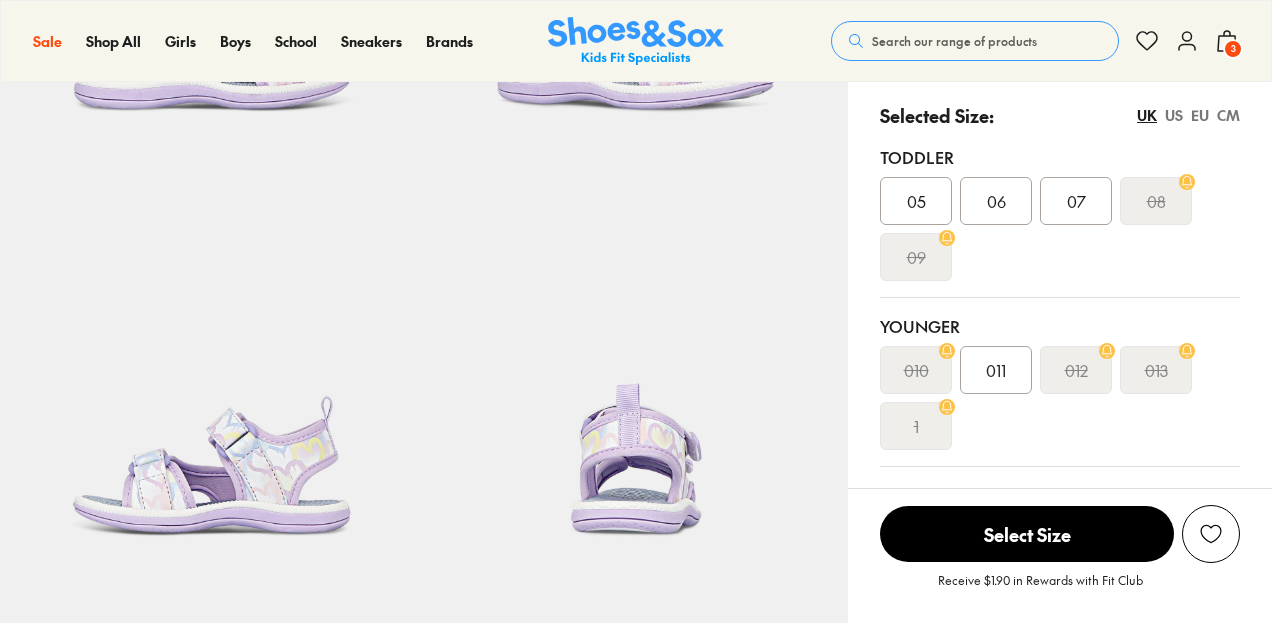 select on "*" 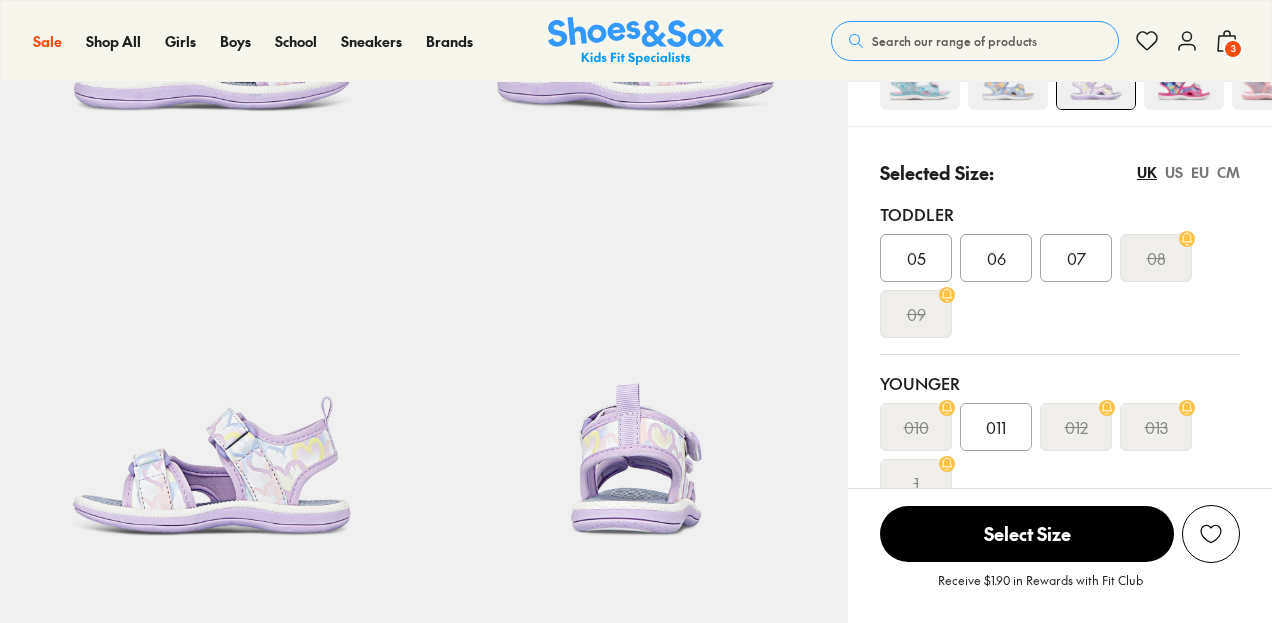 scroll, scrollTop: 0, scrollLeft: 0, axis: both 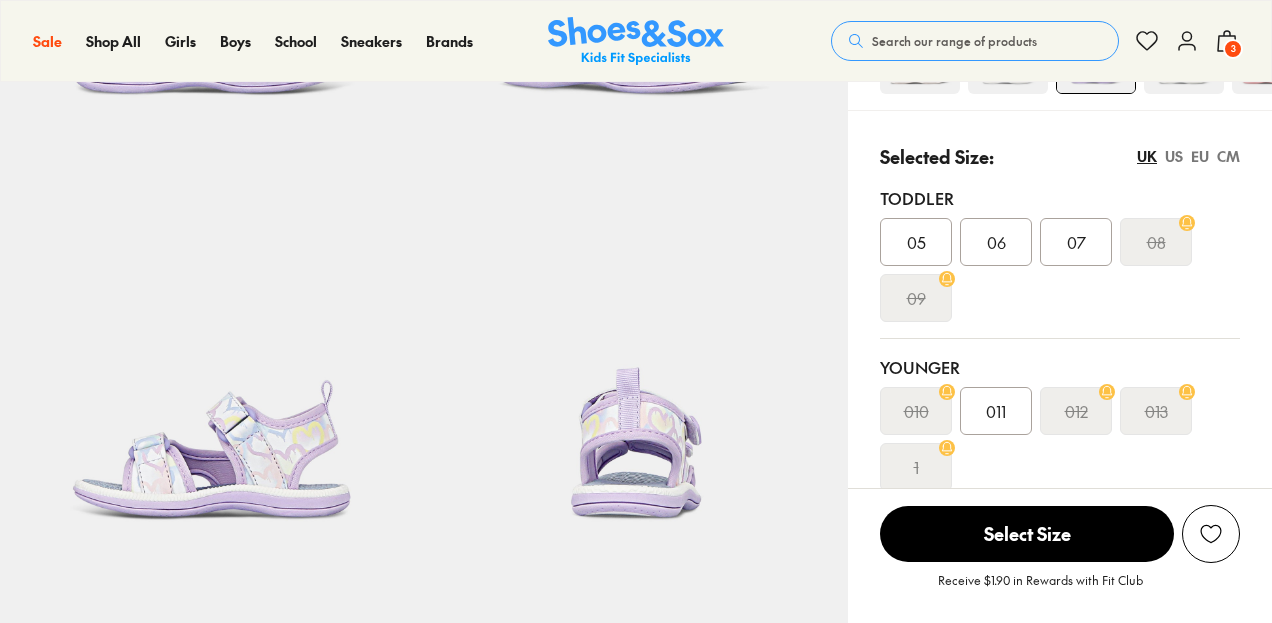 click on "US" at bounding box center [1174, 156] 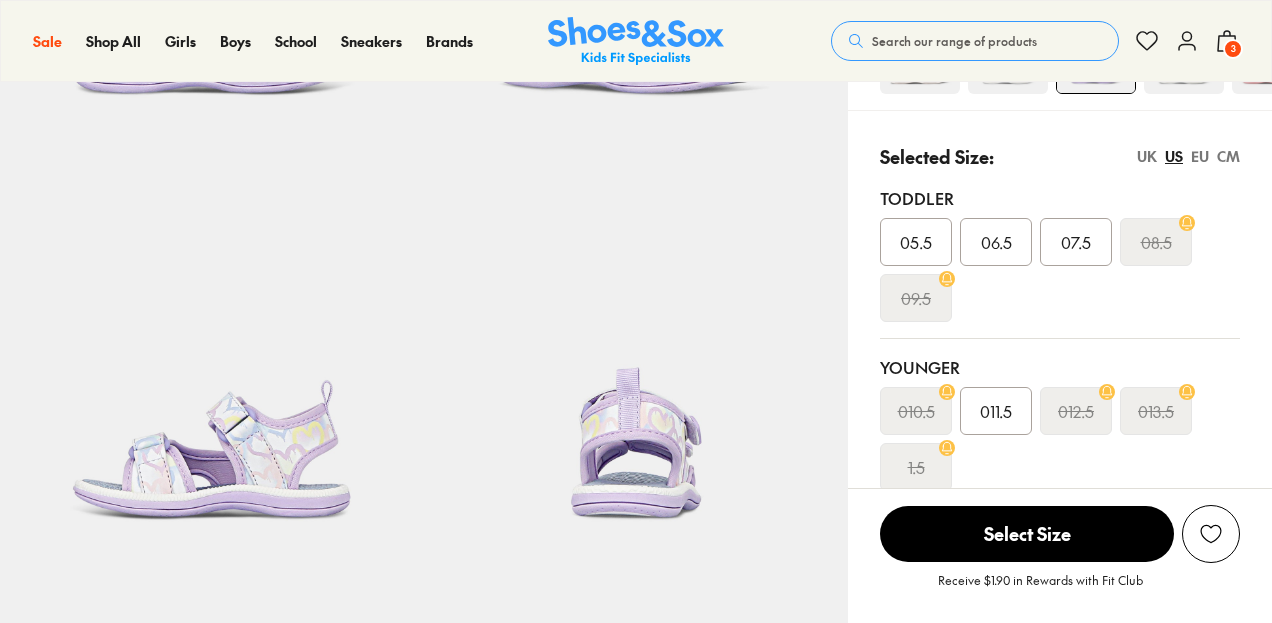 click on "EU" at bounding box center (1200, 156) 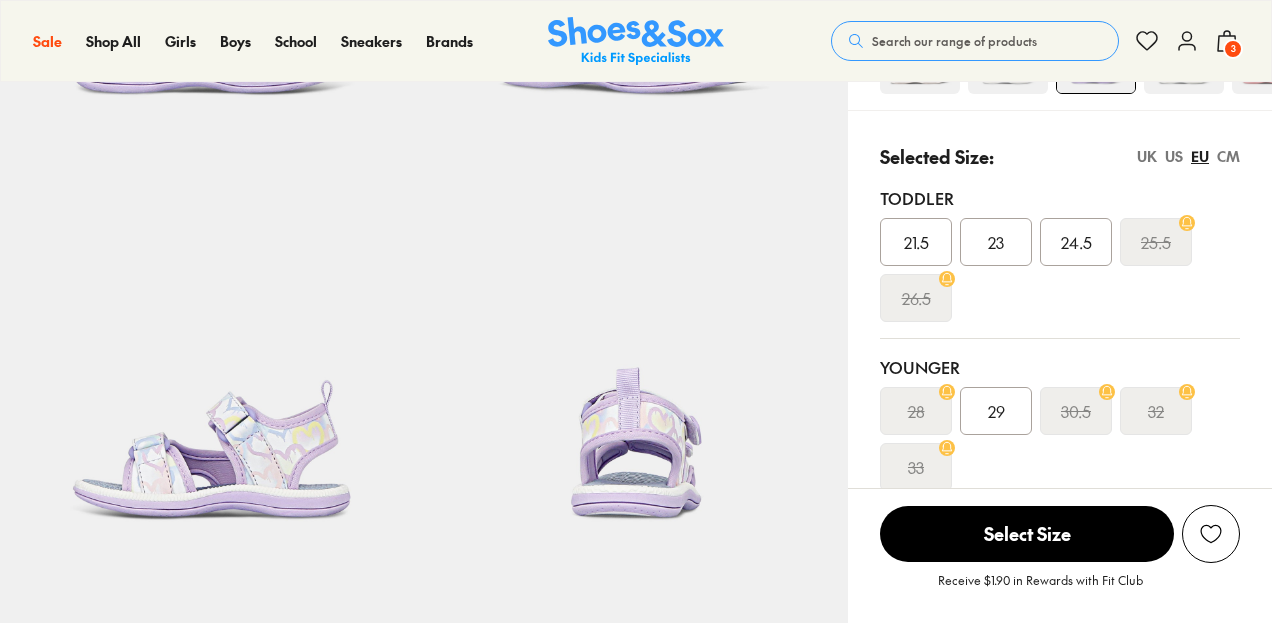 click on "US" at bounding box center (1174, 156) 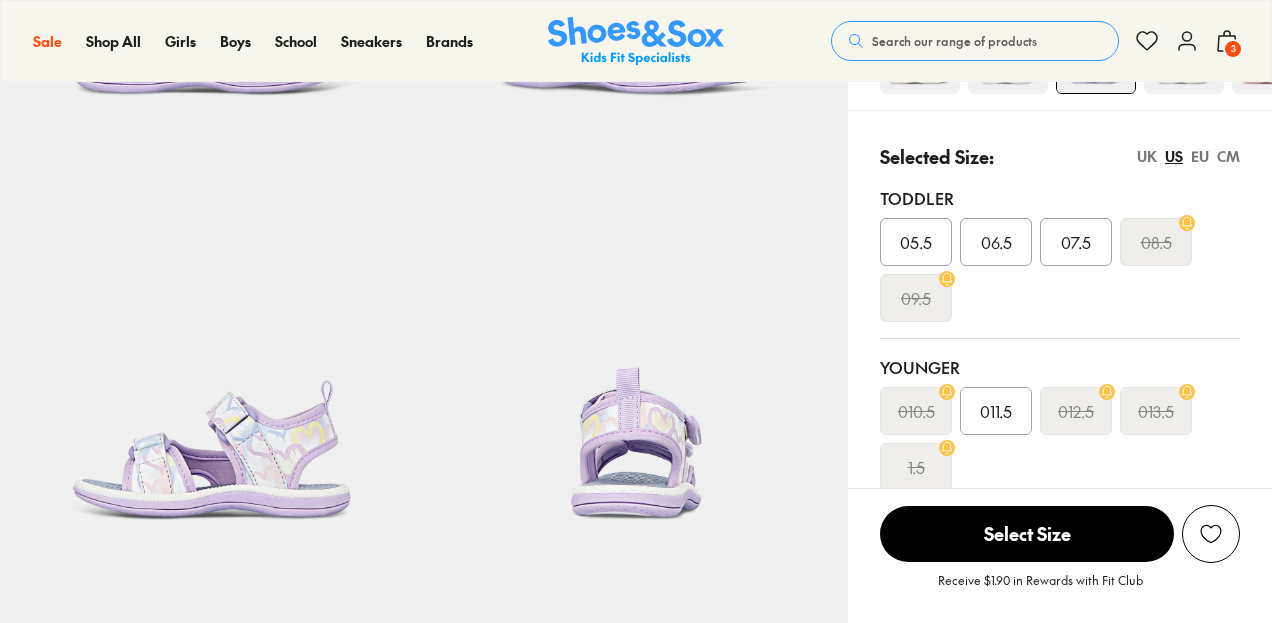 click 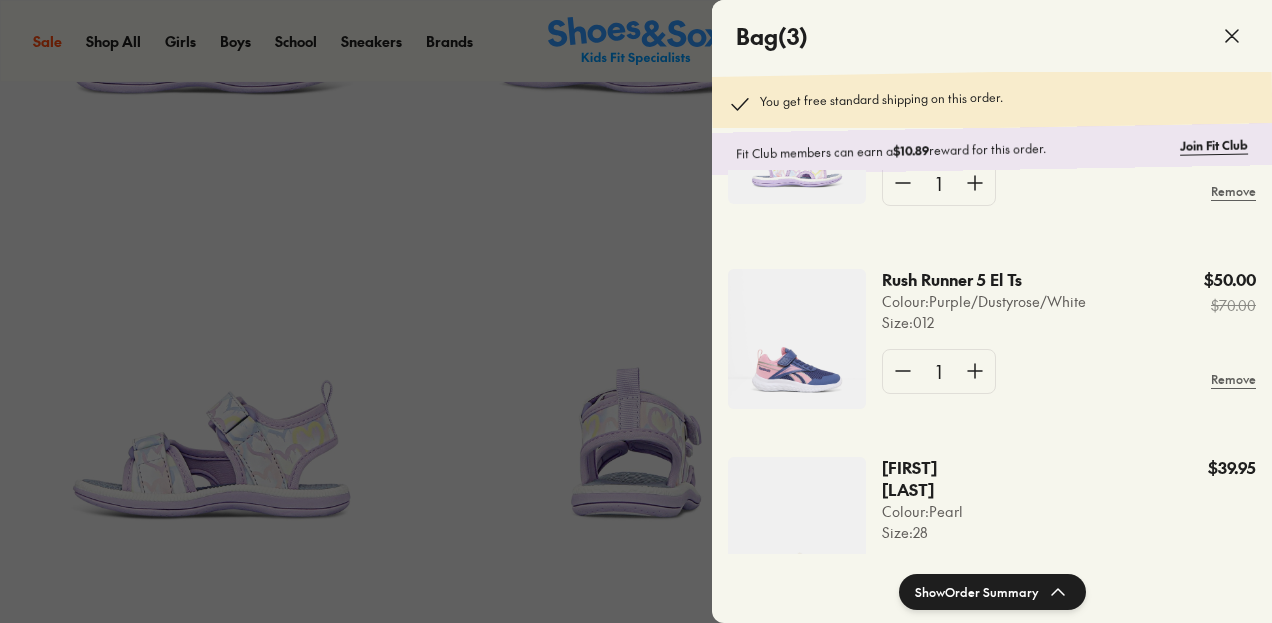 scroll, scrollTop: 246, scrollLeft: 0, axis: vertical 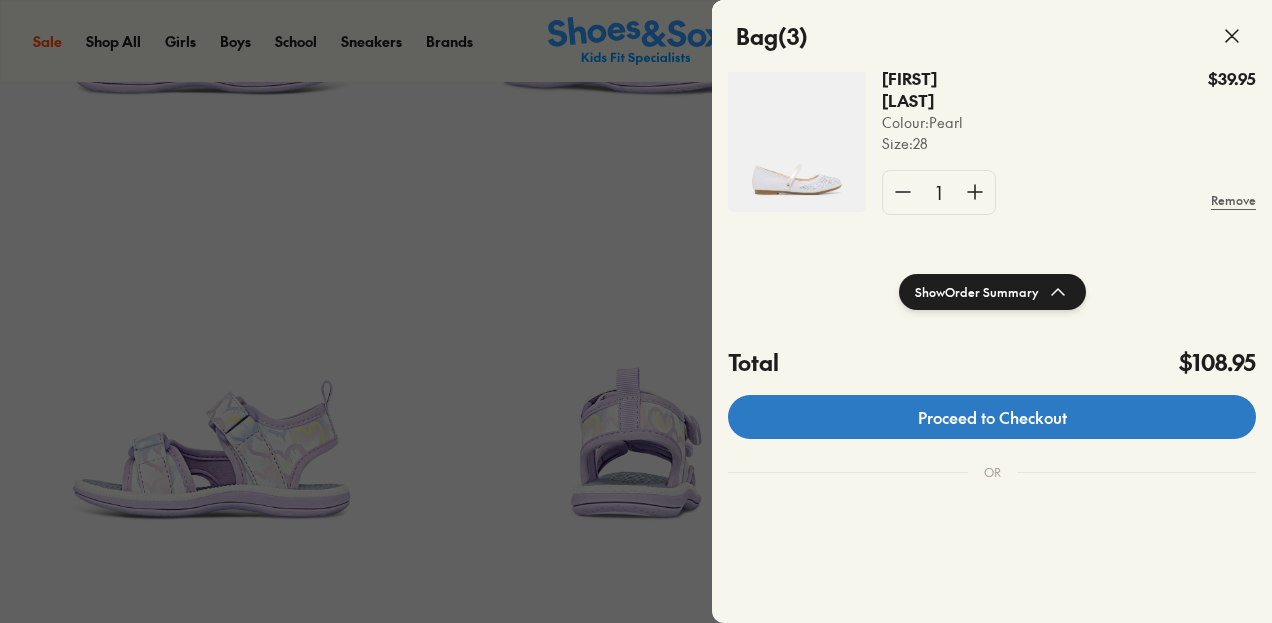 click on "Proceed to Checkout" 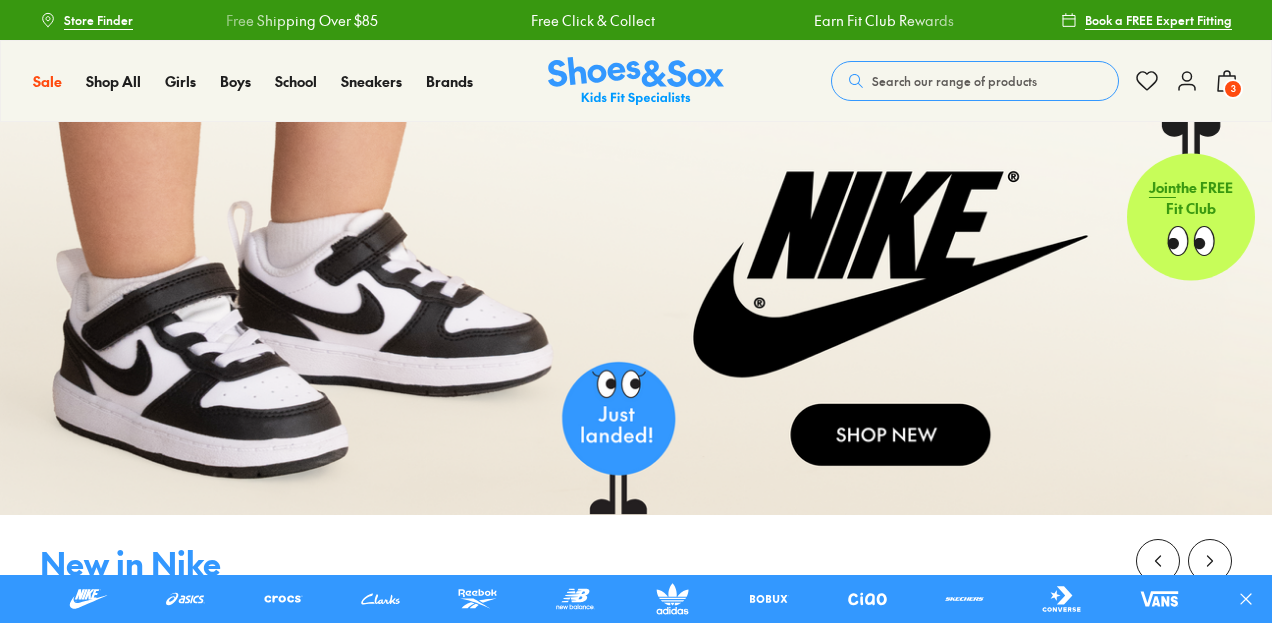scroll, scrollTop: 0, scrollLeft: 0, axis: both 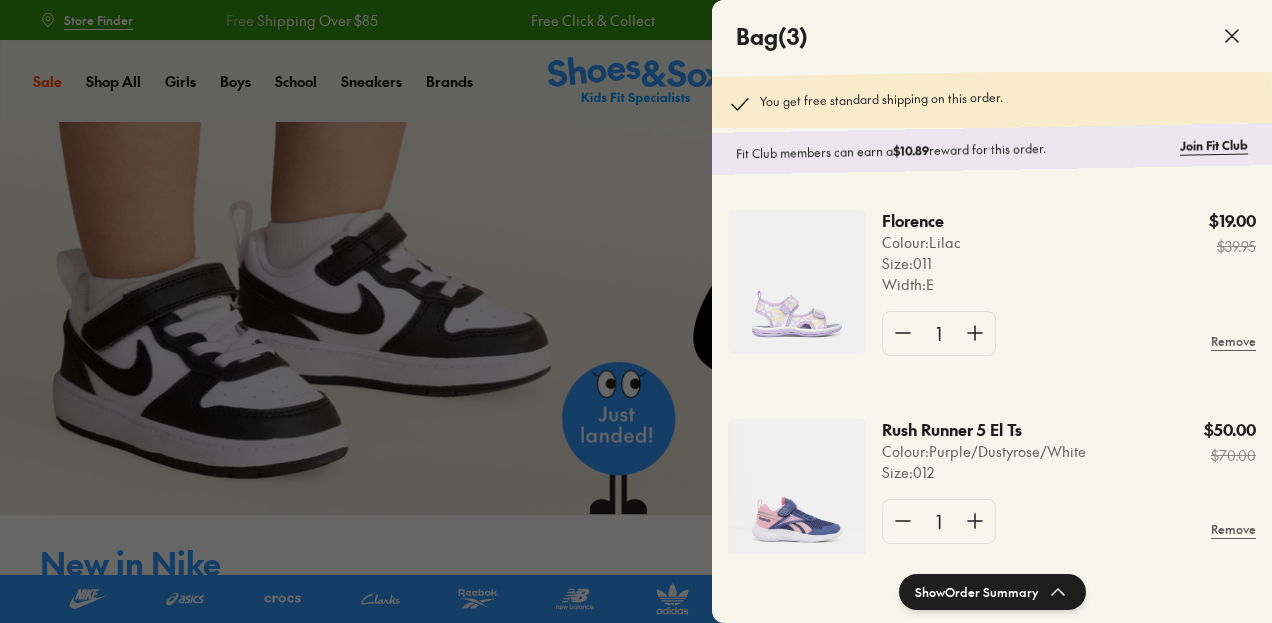 click on "Show  Order Summary" 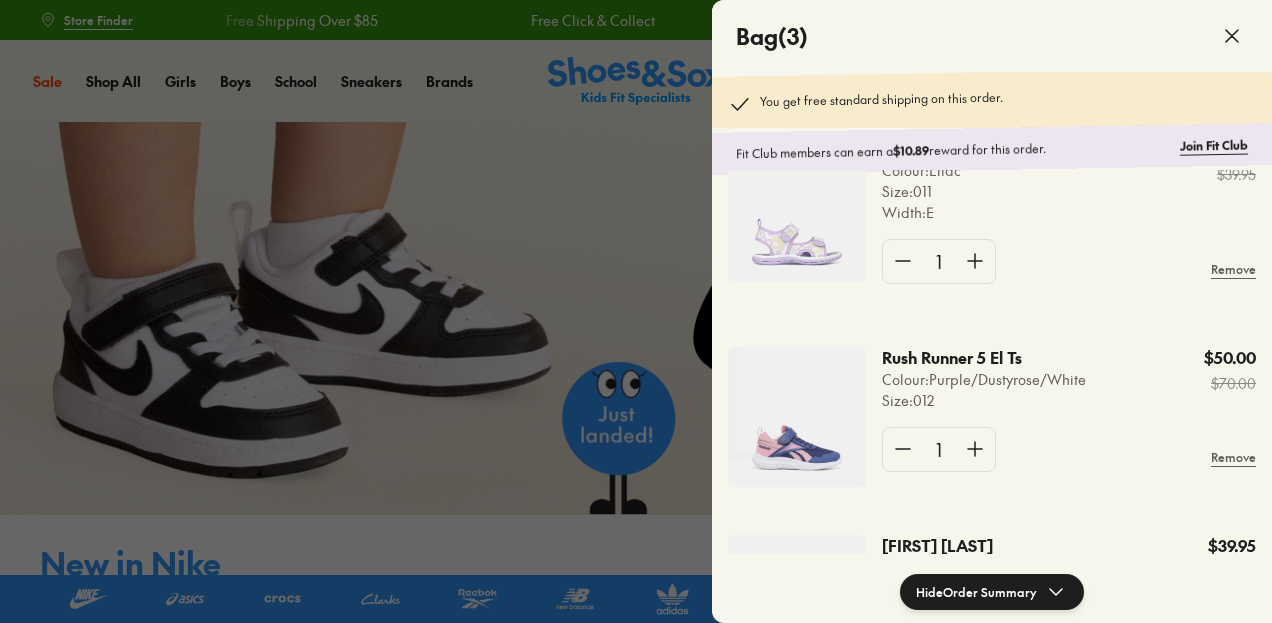 scroll, scrollTop: 246, scrollLeft: 0, axis: vertical 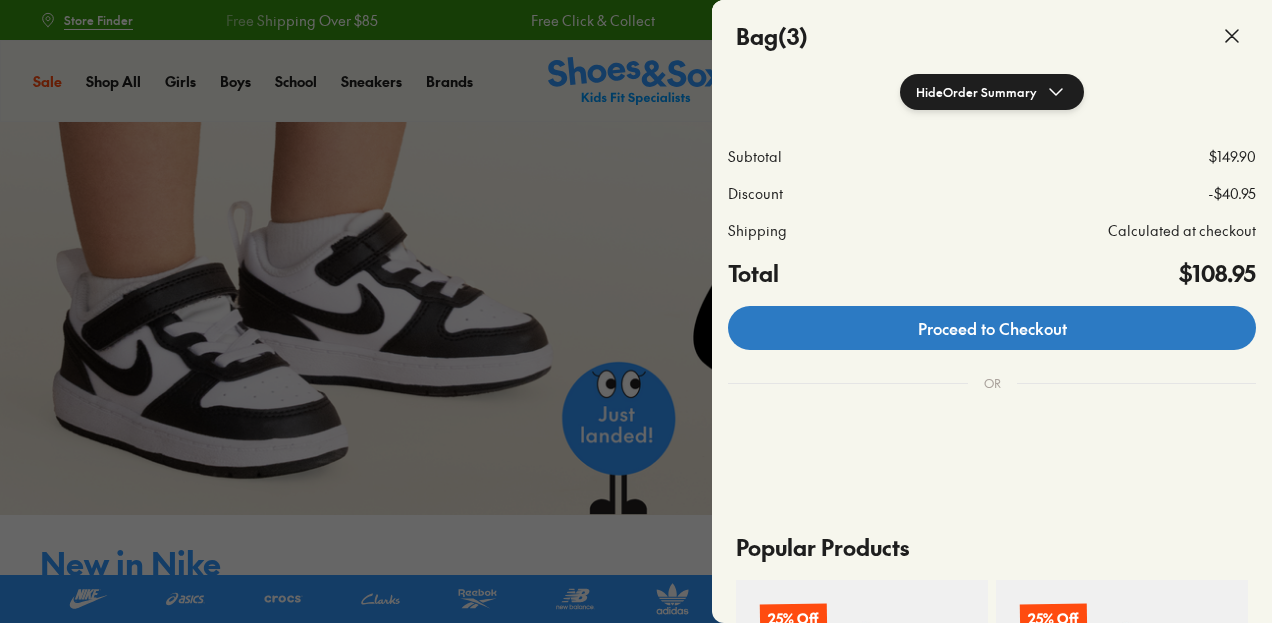 click on "Proceed to Checkout" 